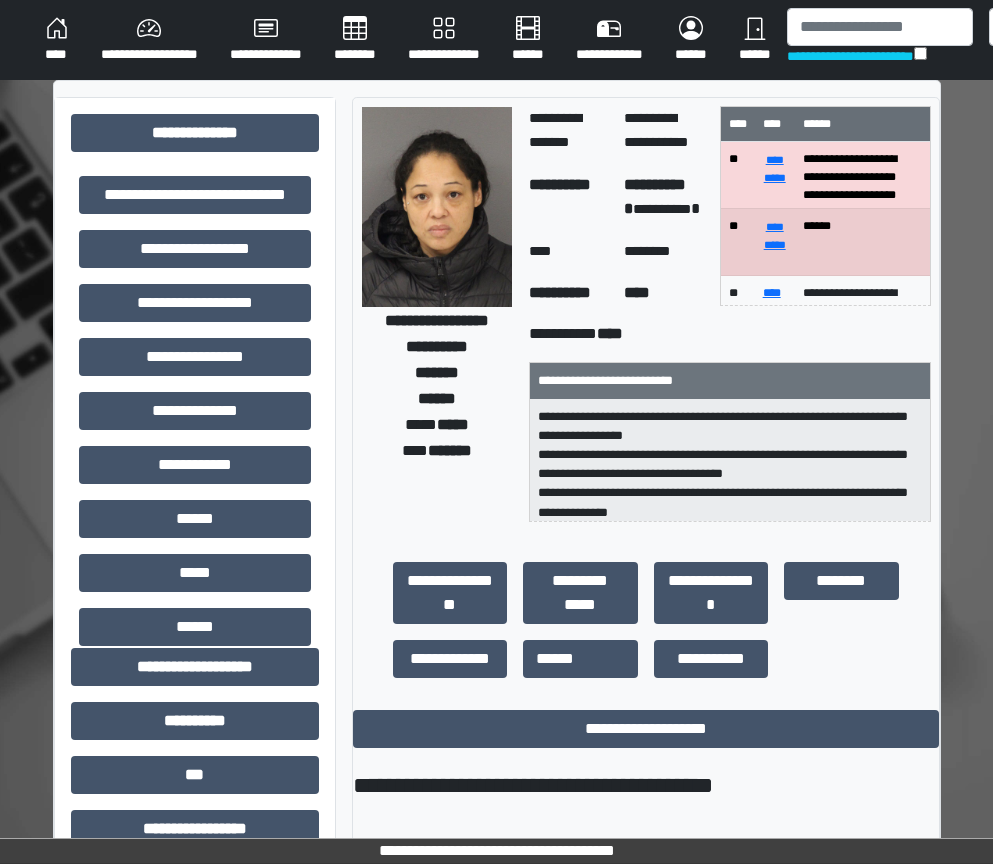 select on "*" 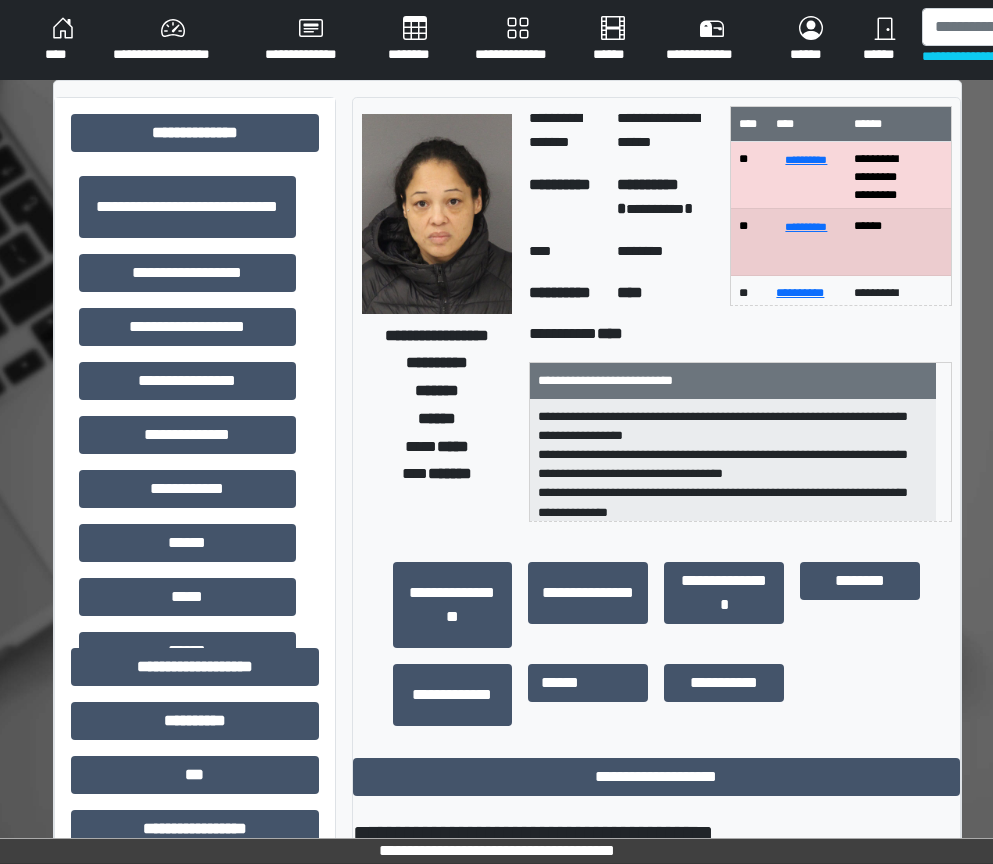 scroll, scrollTop: 400, scrollLeft: 12, axis: both 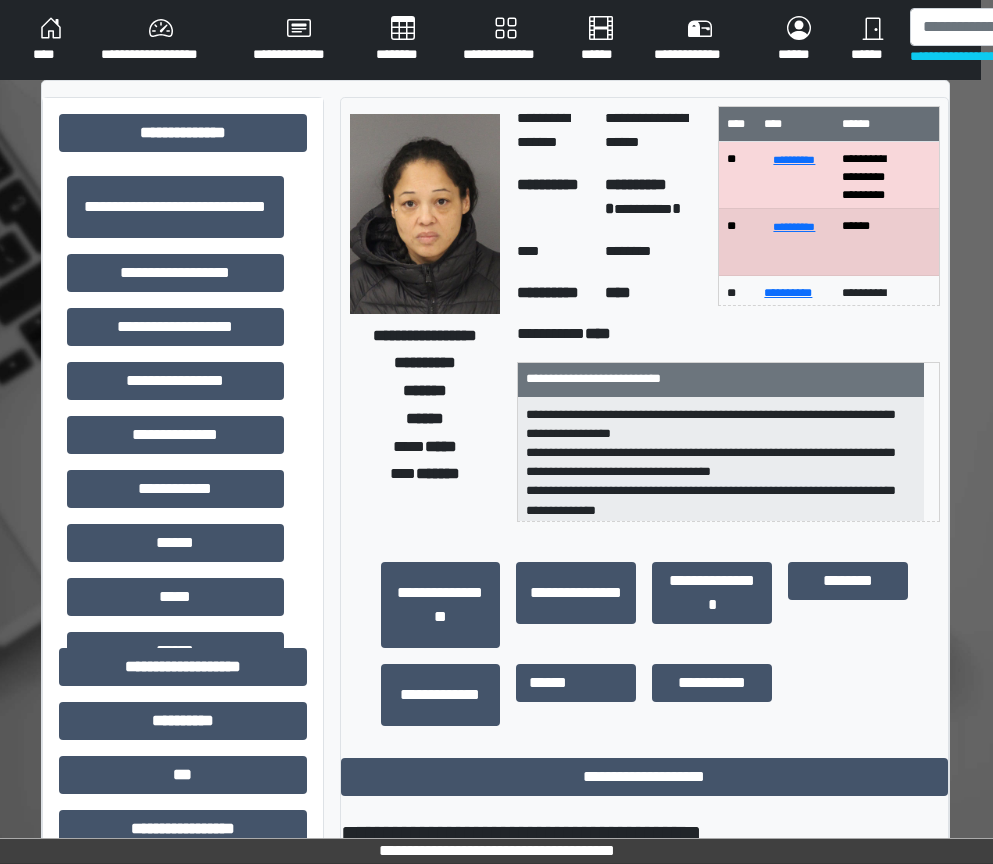click on "*******" at bounding box center (425, 391) 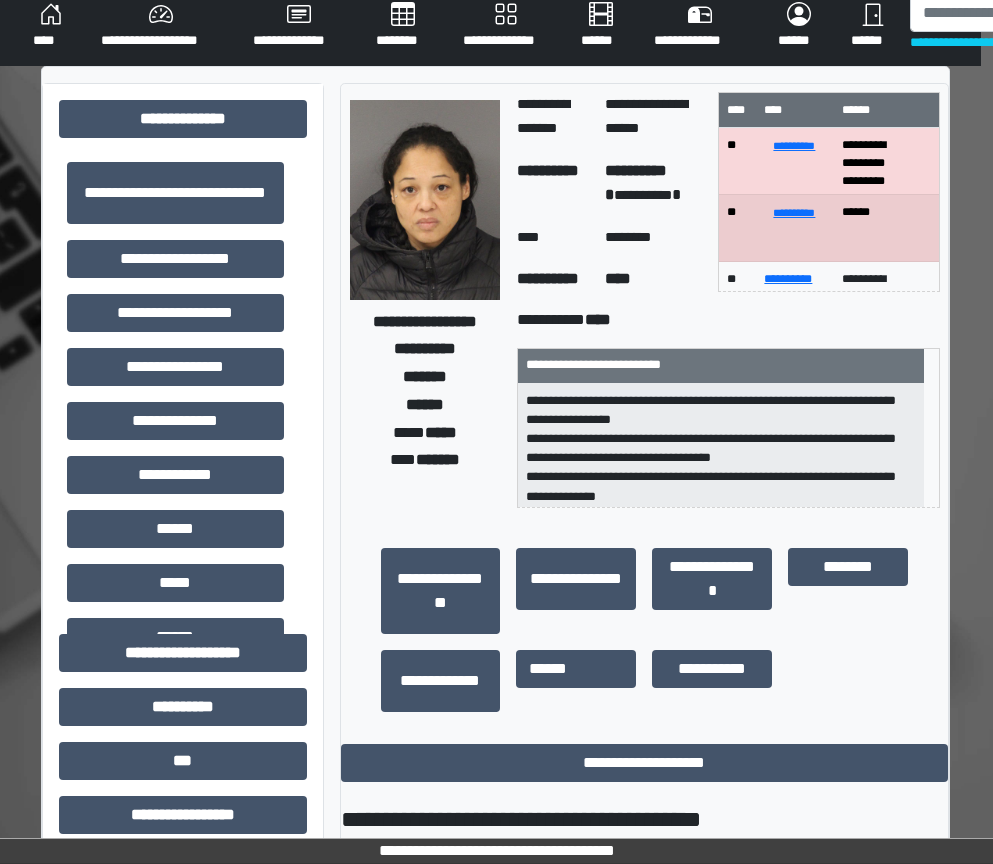 scroll, scrollTop: 0, scrollLeft: 12, axis: horizontal 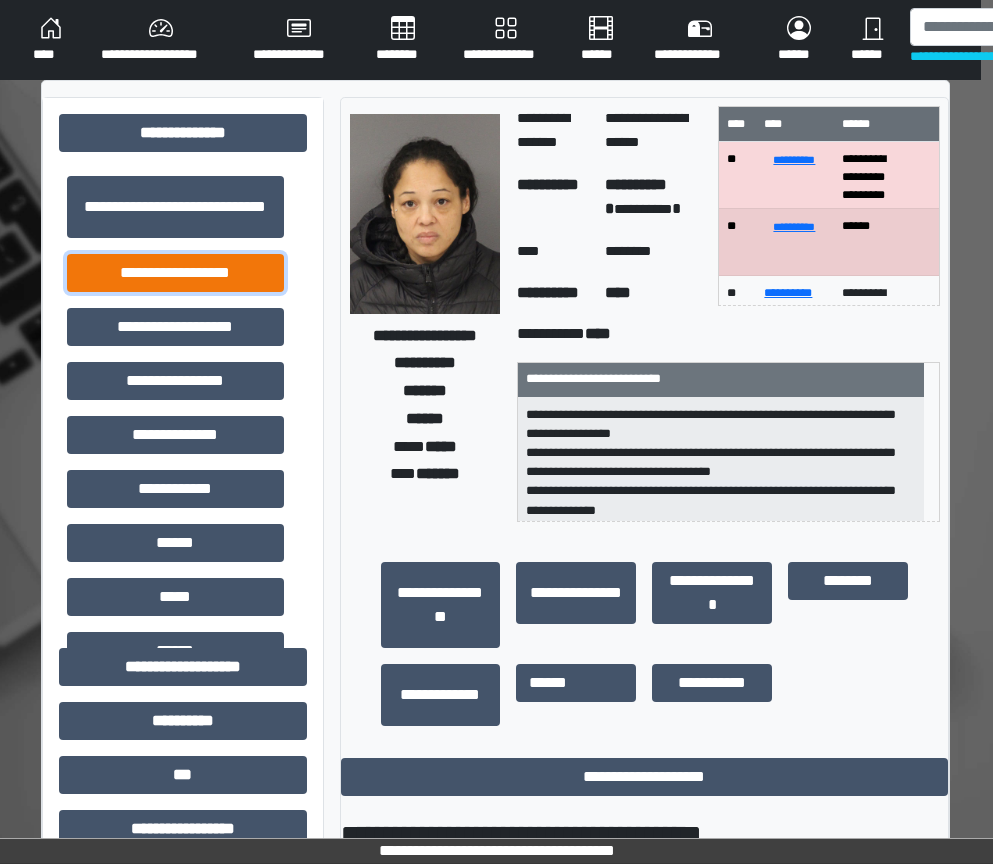 click on "**********" at bounding box center [175, 273] 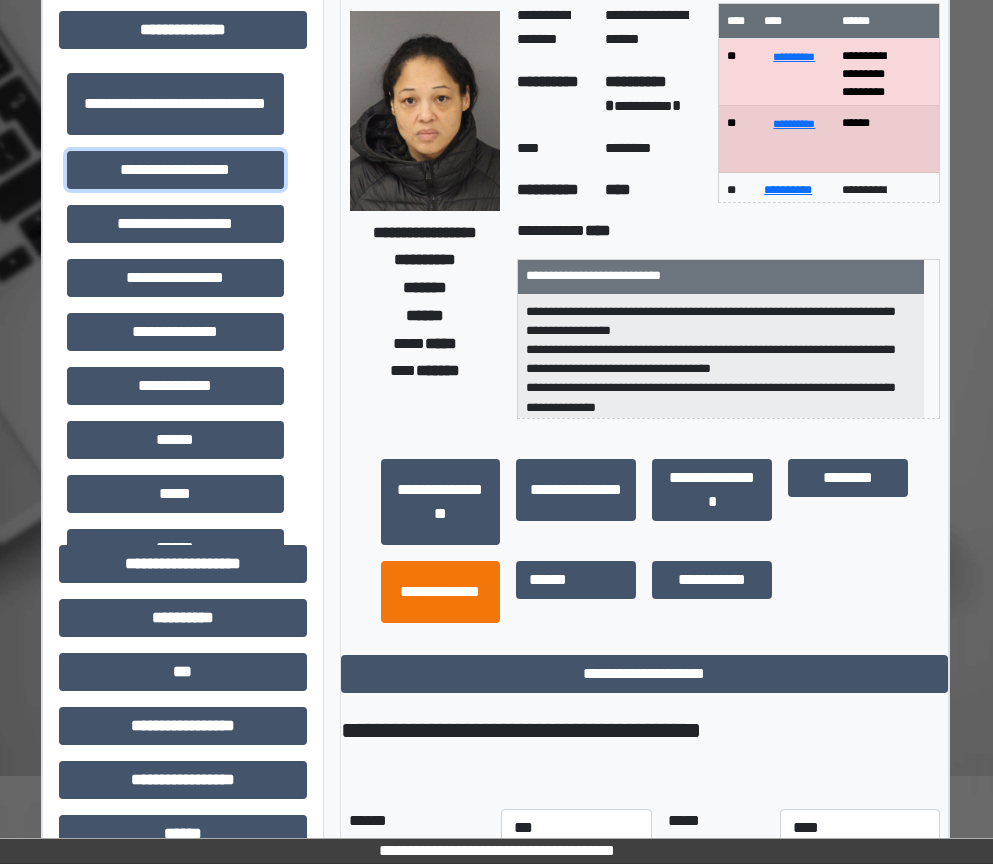 scroll, scrollTop: 200, scrollLeft: 12, axis: both 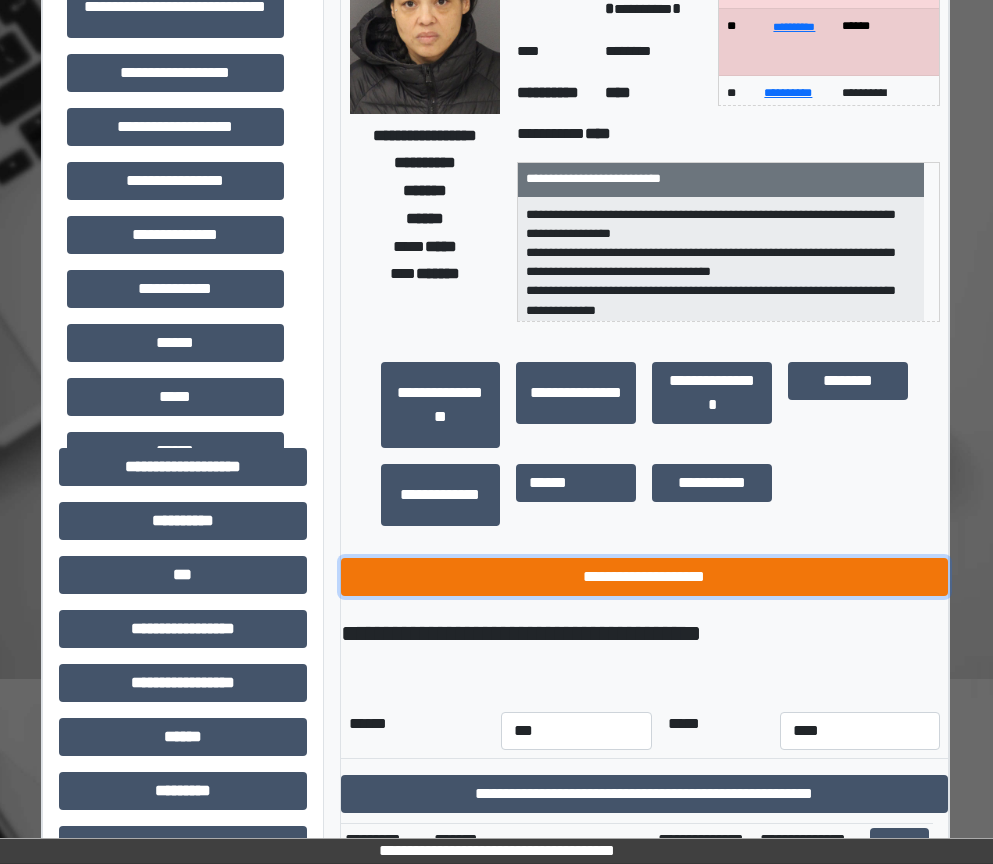 click on "**********" at bounding box center (645, 577) 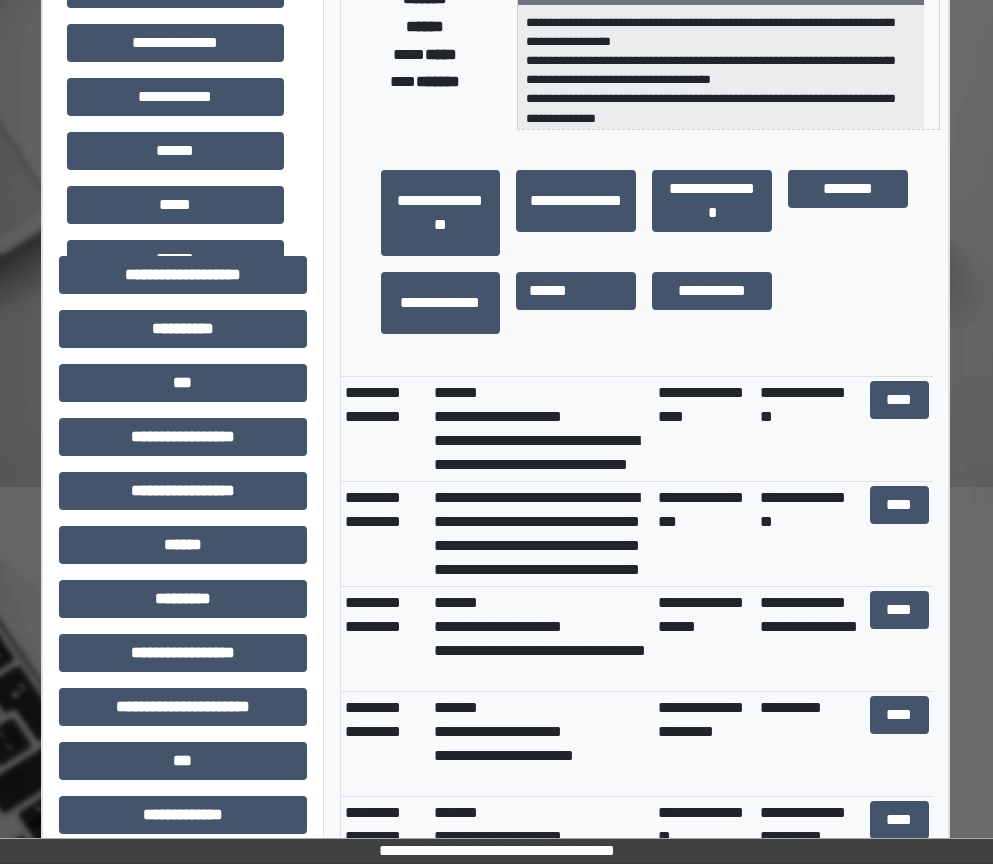 scroll, scrollTop: 400, scrollLeft: 12, axis: both 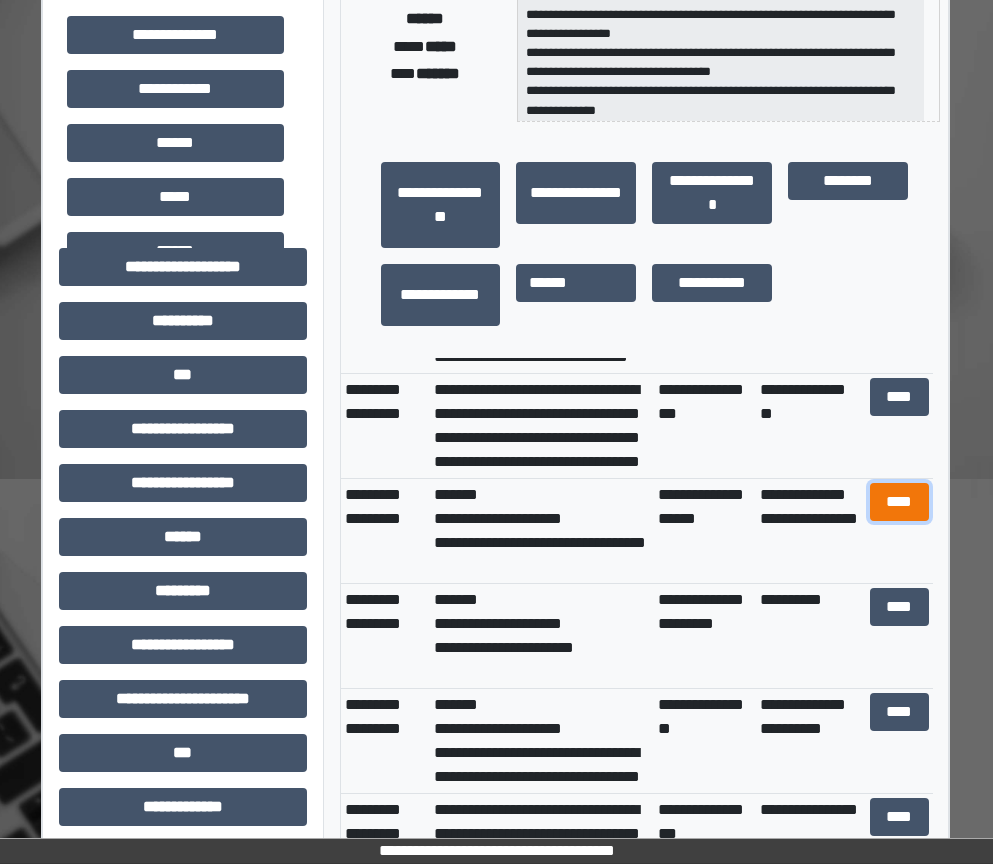 click on "****" at bounding box center [900, 502] 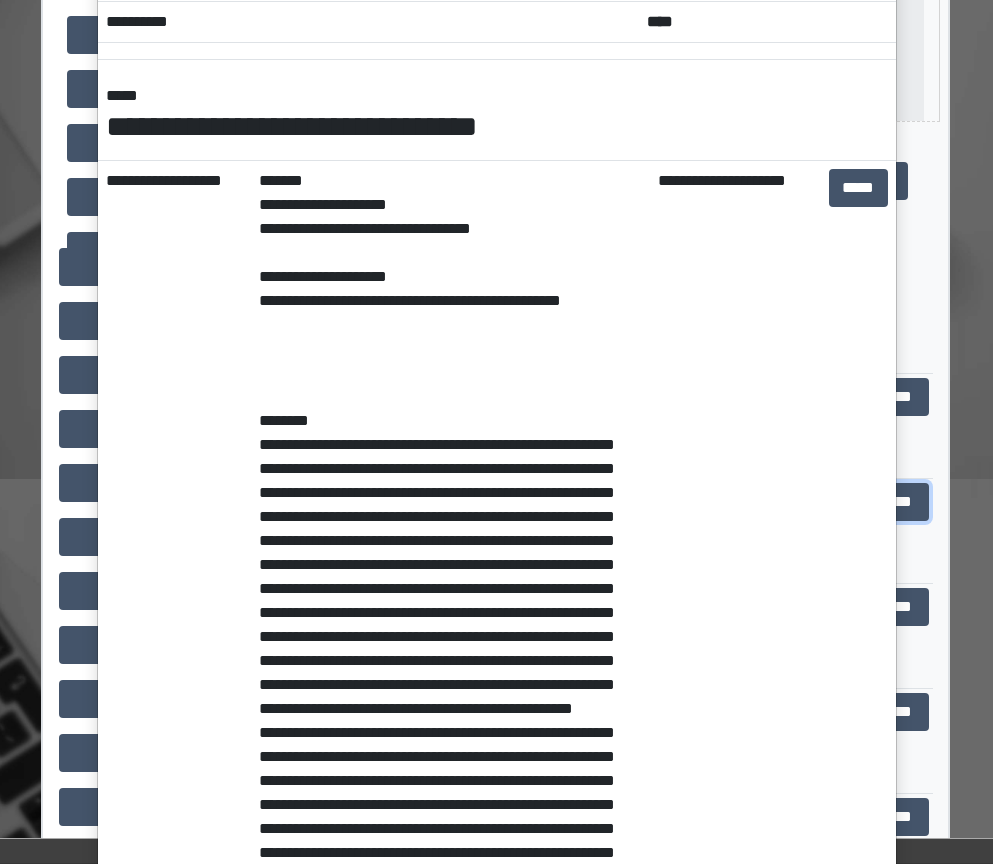 scroll, scrollTop: 0, scrollLeft: 0, axis: both 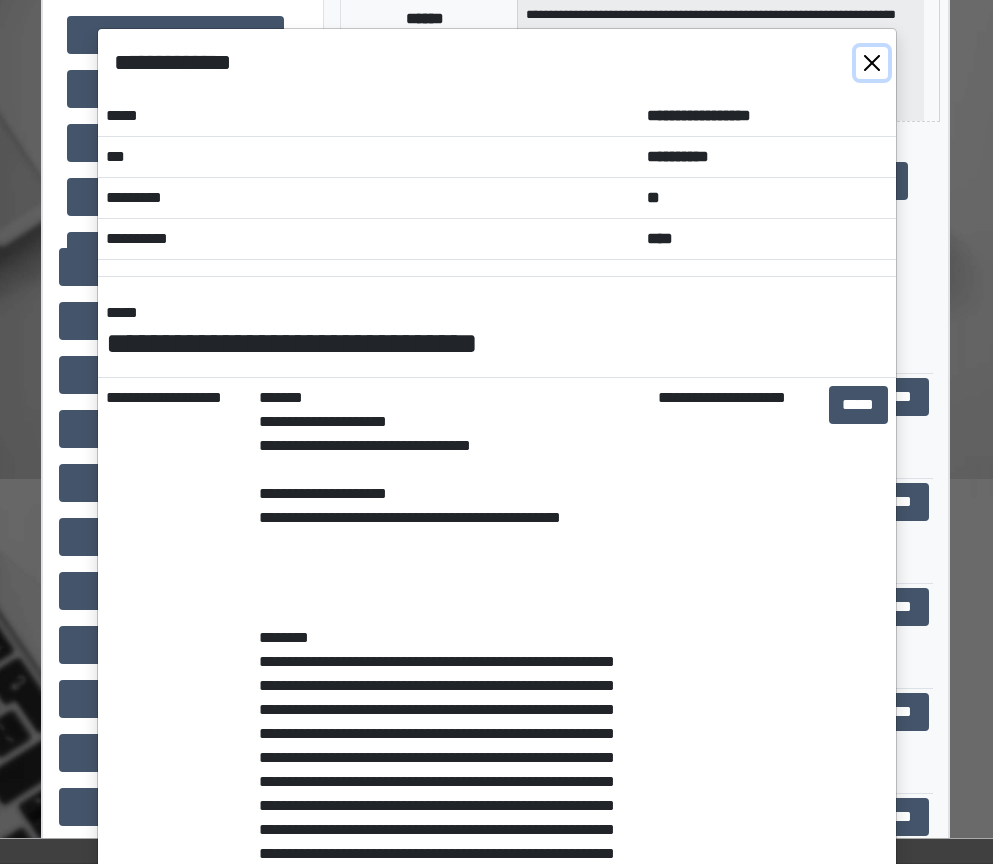 click at bounding box center (872, 63) 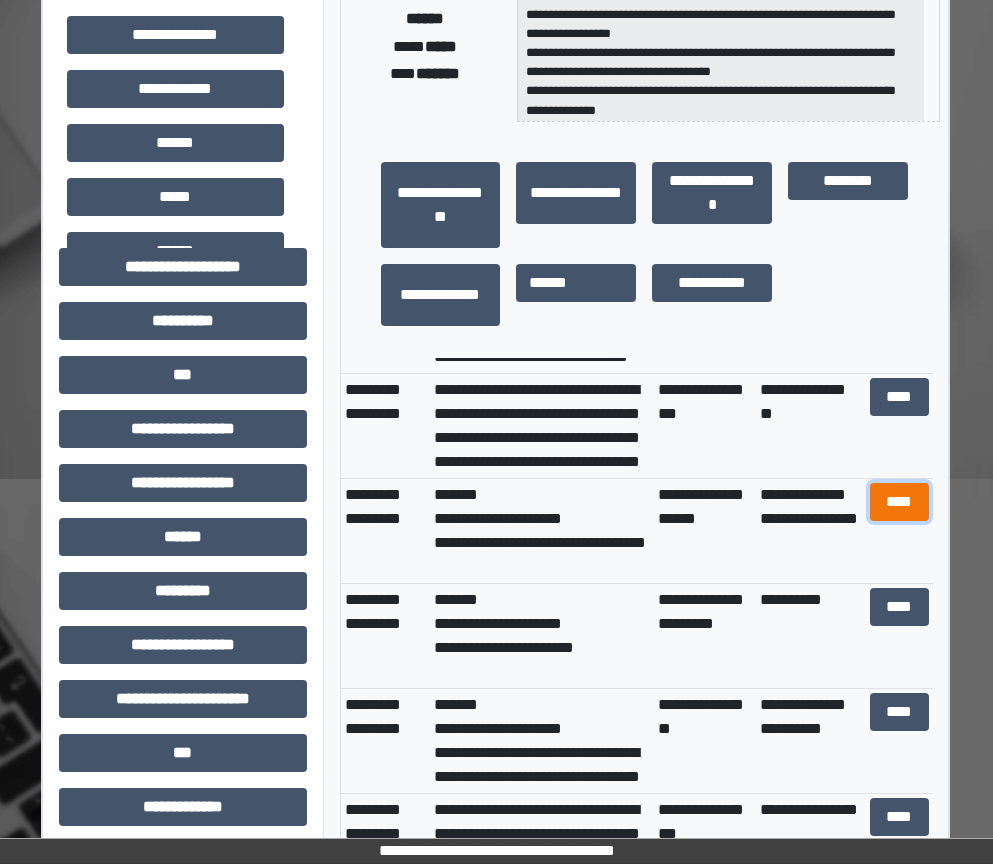 click on "****" at bounding box center [900, 502] 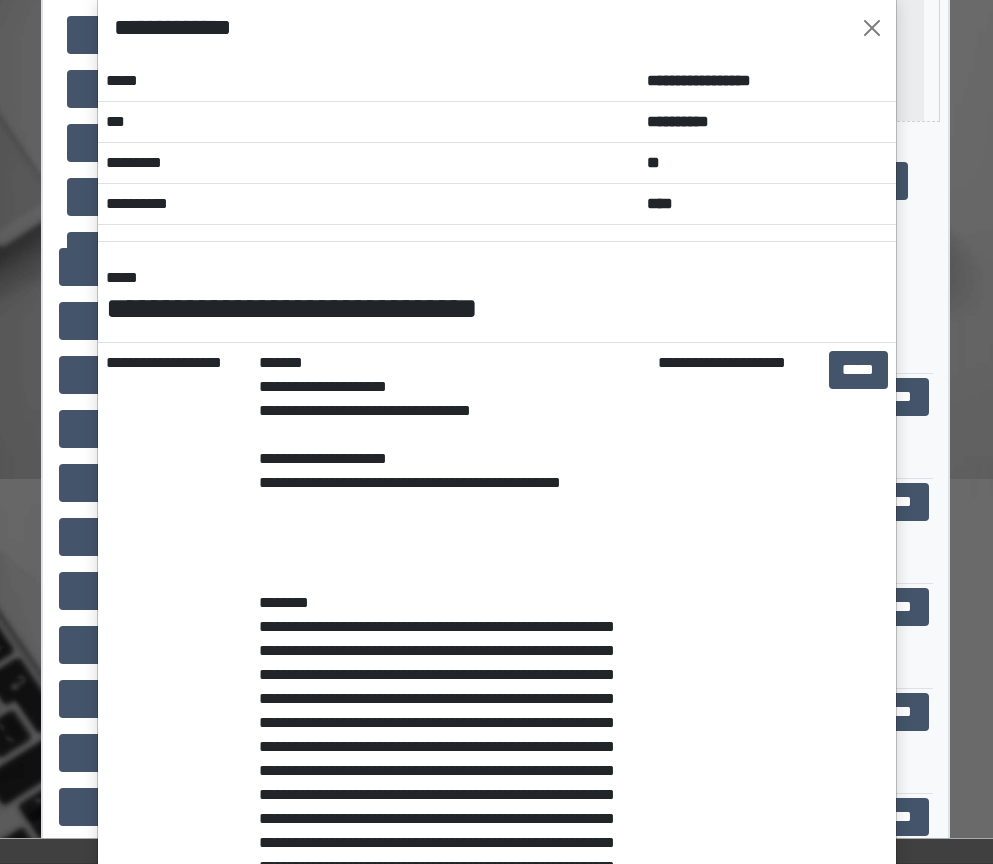 scroll, scrollTop: 0, scrollLeft: 0, axis: both 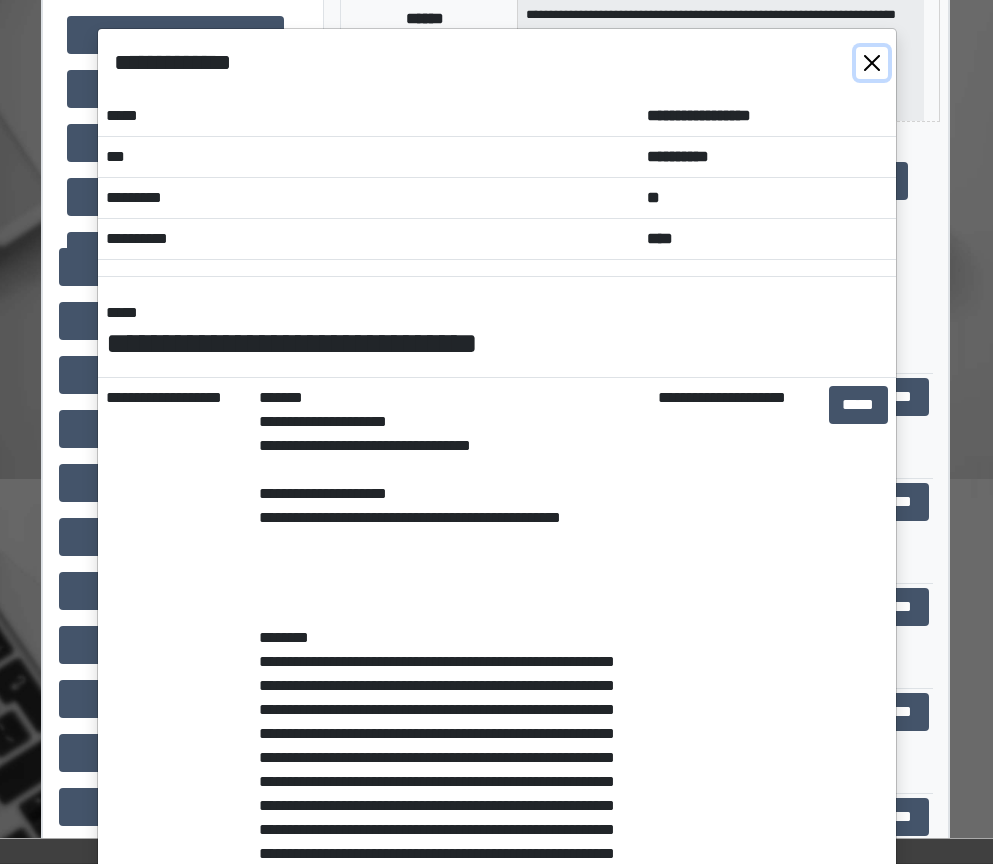 click at bounding box center [872, 63] 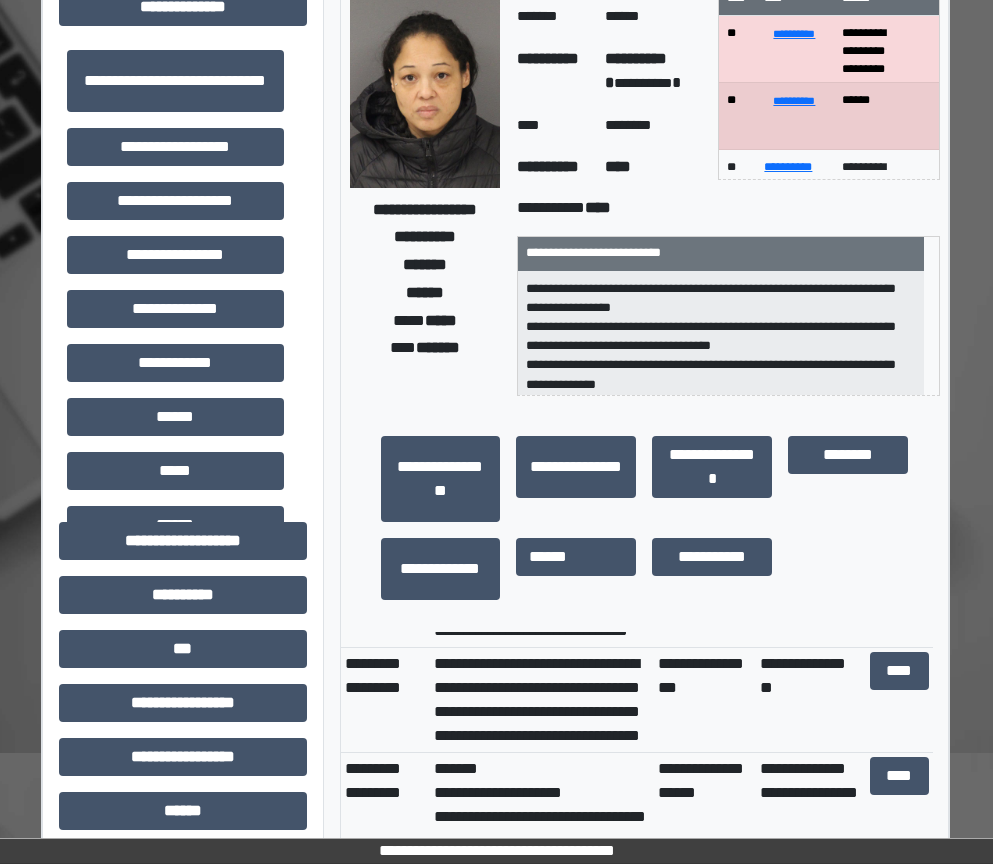 scroll, scrollTop: 0, scrollLeft: 12, axis: horizontal 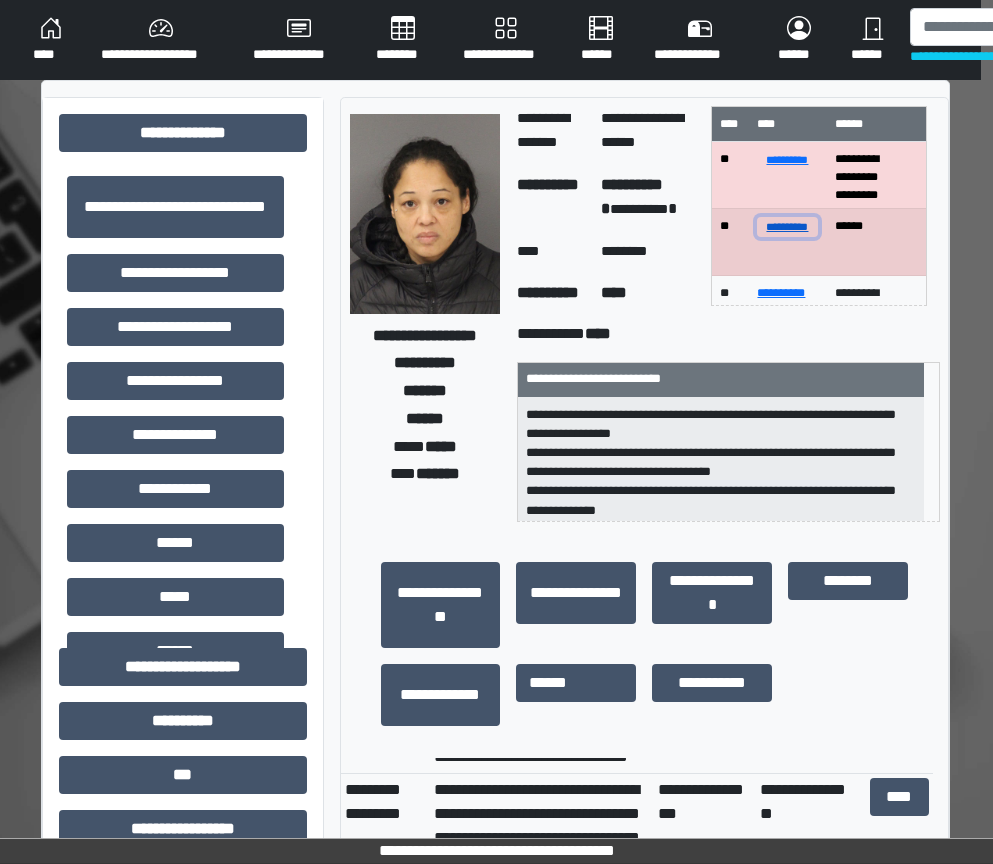 click on "**********" at bounding box center [787, 226] 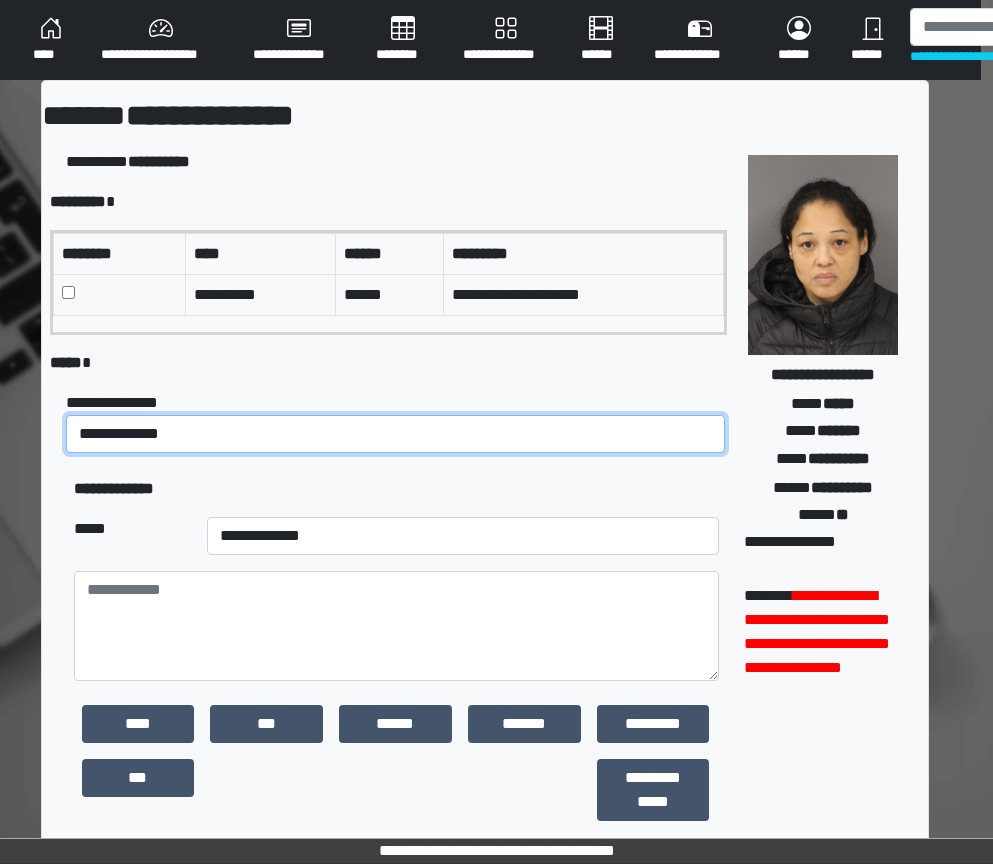 click on "**********" at bounding box center [396, 434] 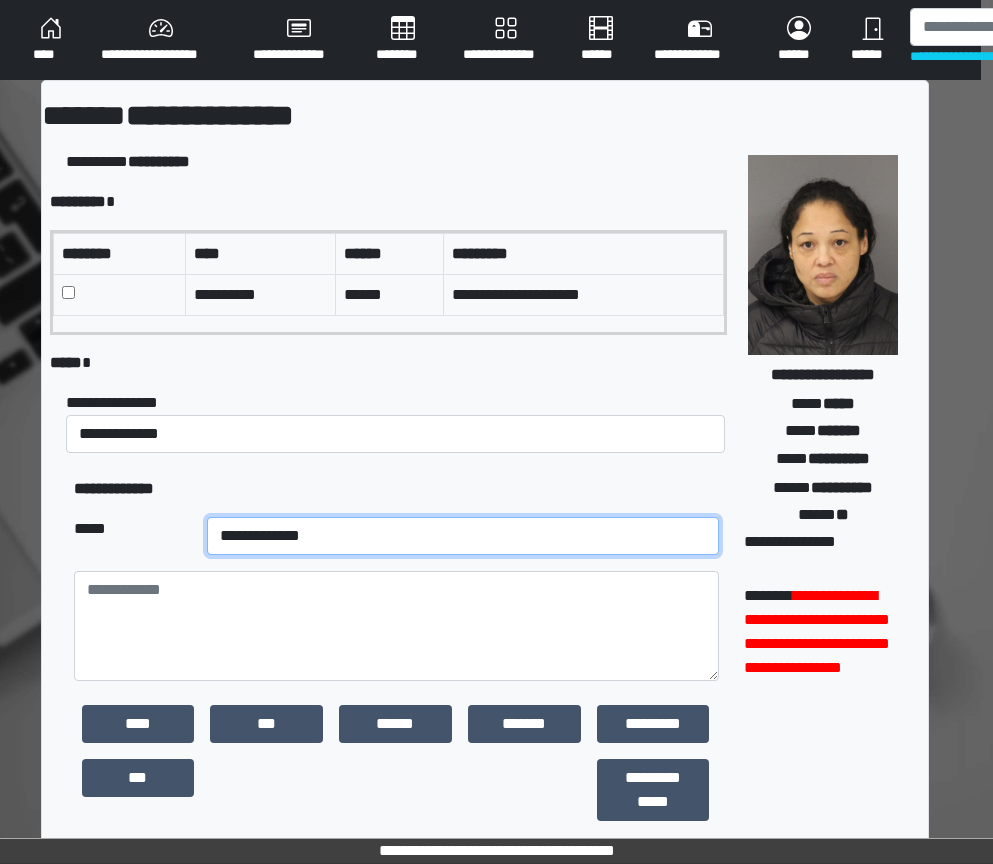 click on "**********" at bounding box center (463, 536) 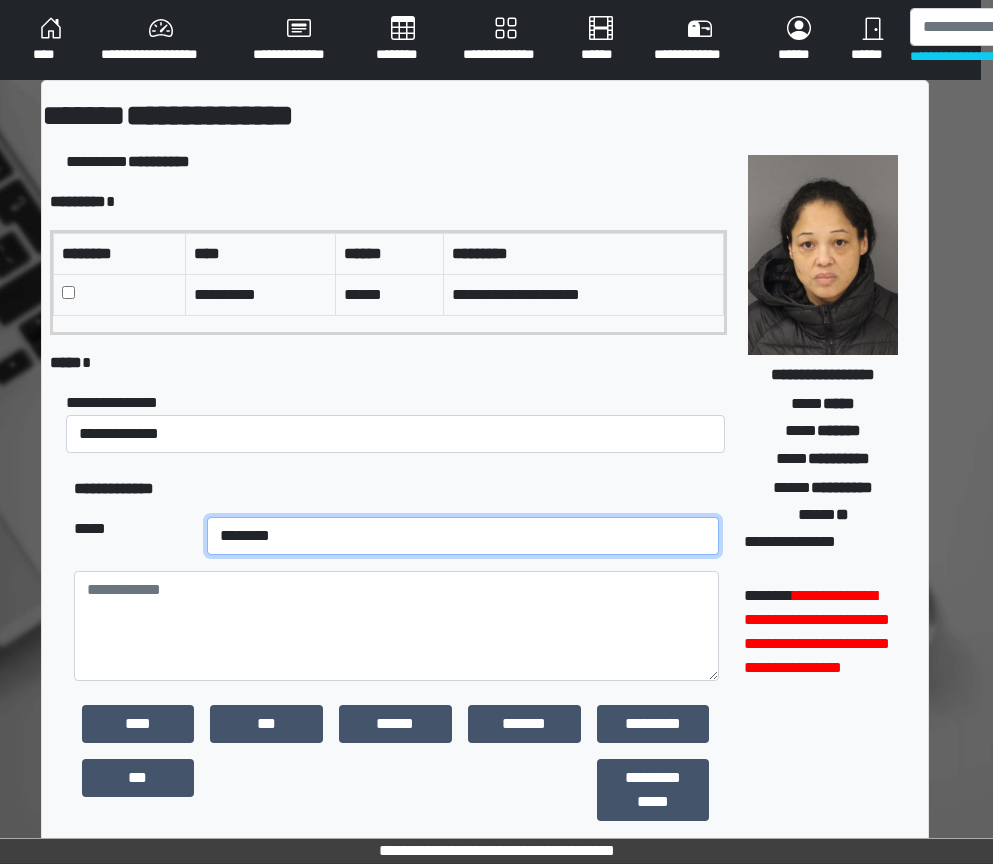click on "**********" at bounding box center (463, 536) 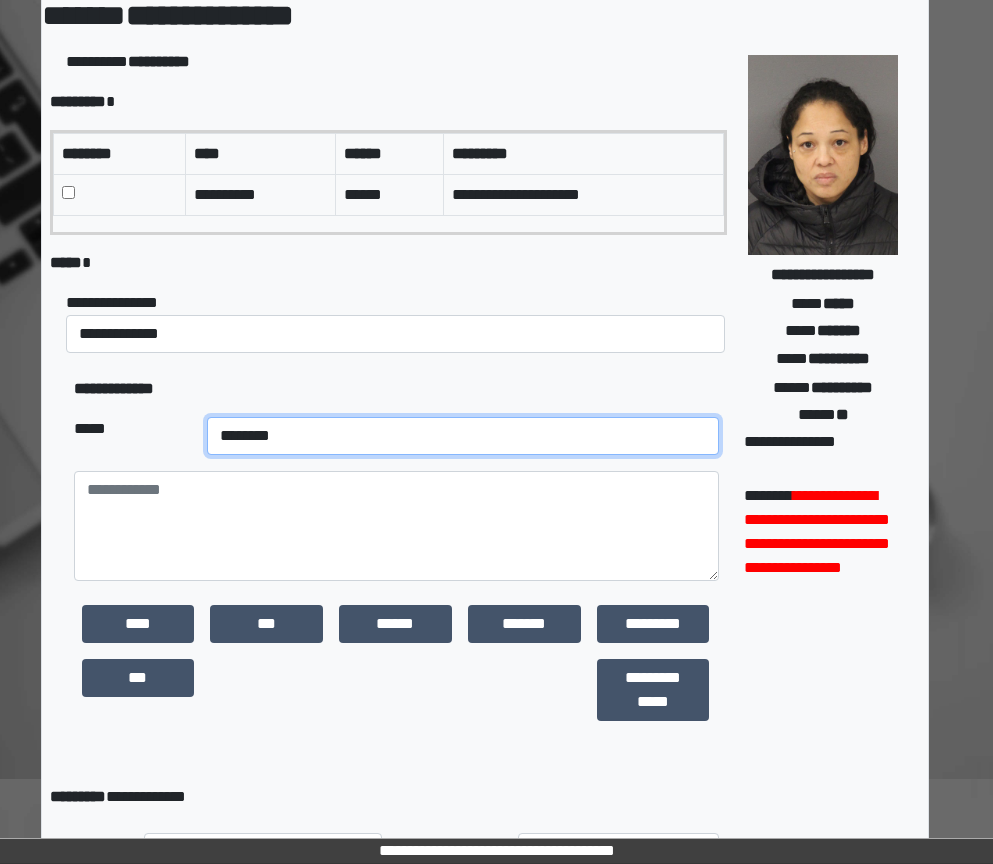 click on "**********" at bounding box center (463, 436) 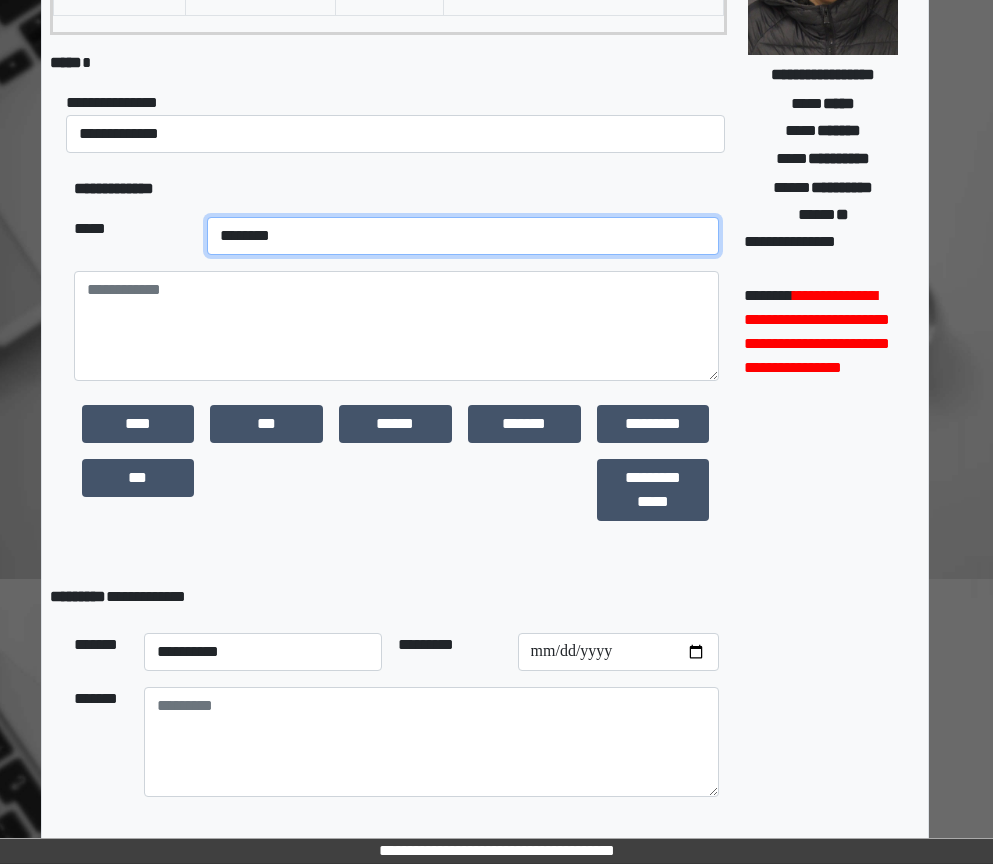 click on "**********" at bounding box center (463, 236) 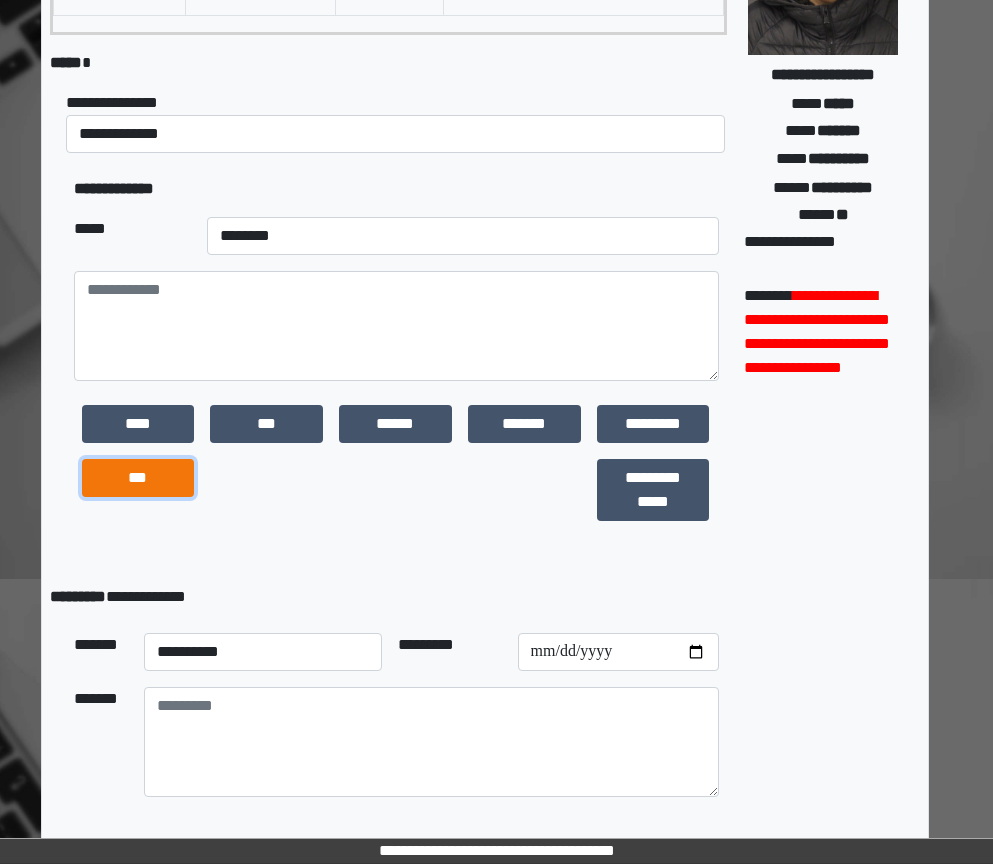 click on "***" at bounding box center (138, 478) 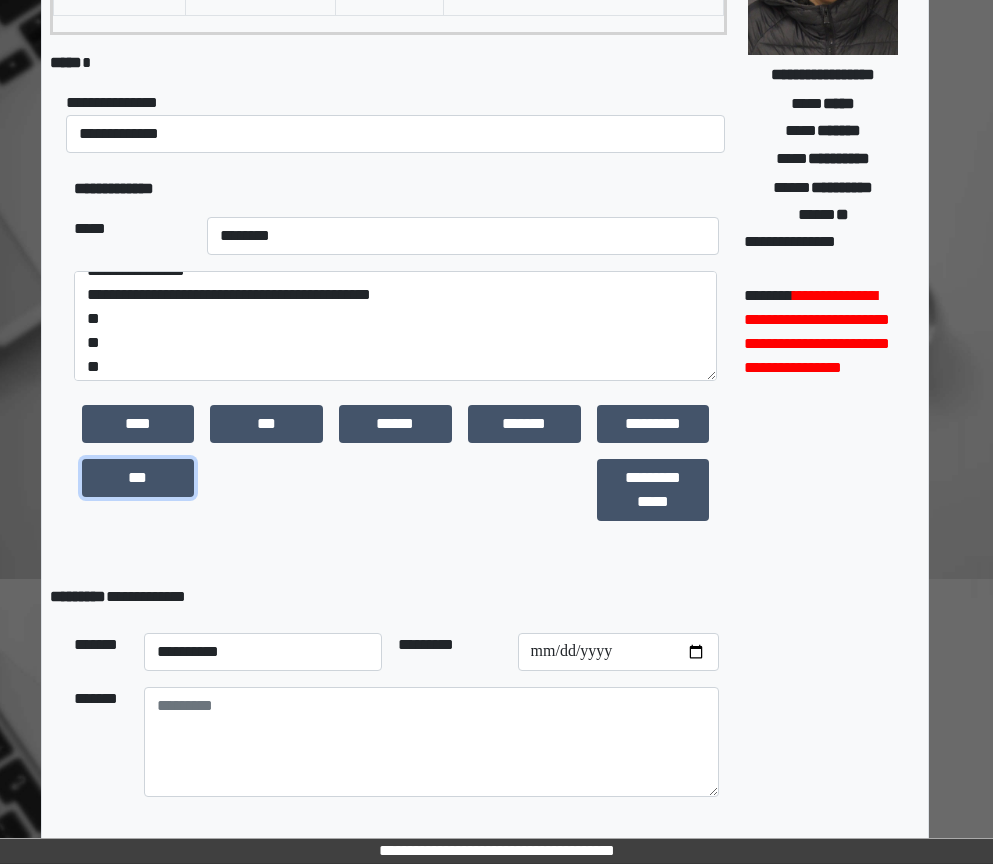 scroll, scrollTop: 24, scrollLeft: 0, axis: vertical 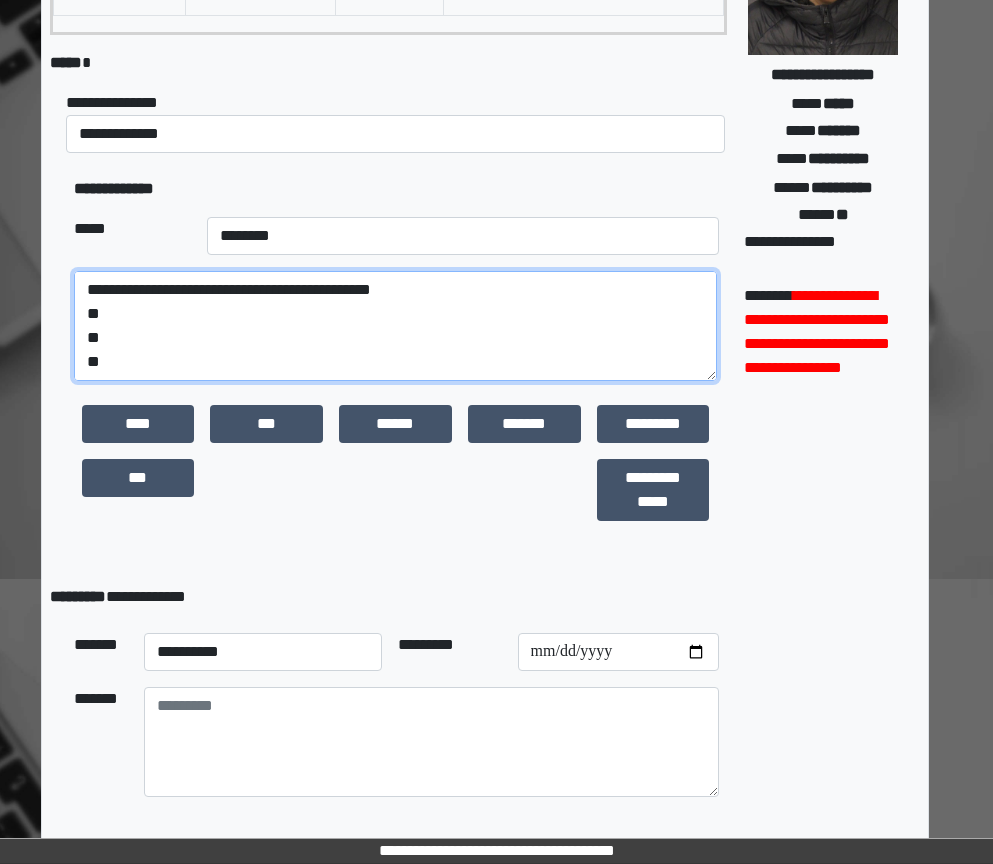drag, startPoint x: 146, startPoint y: 357, endPoint x: 88, endPoint y: 315, distance: 71.610054 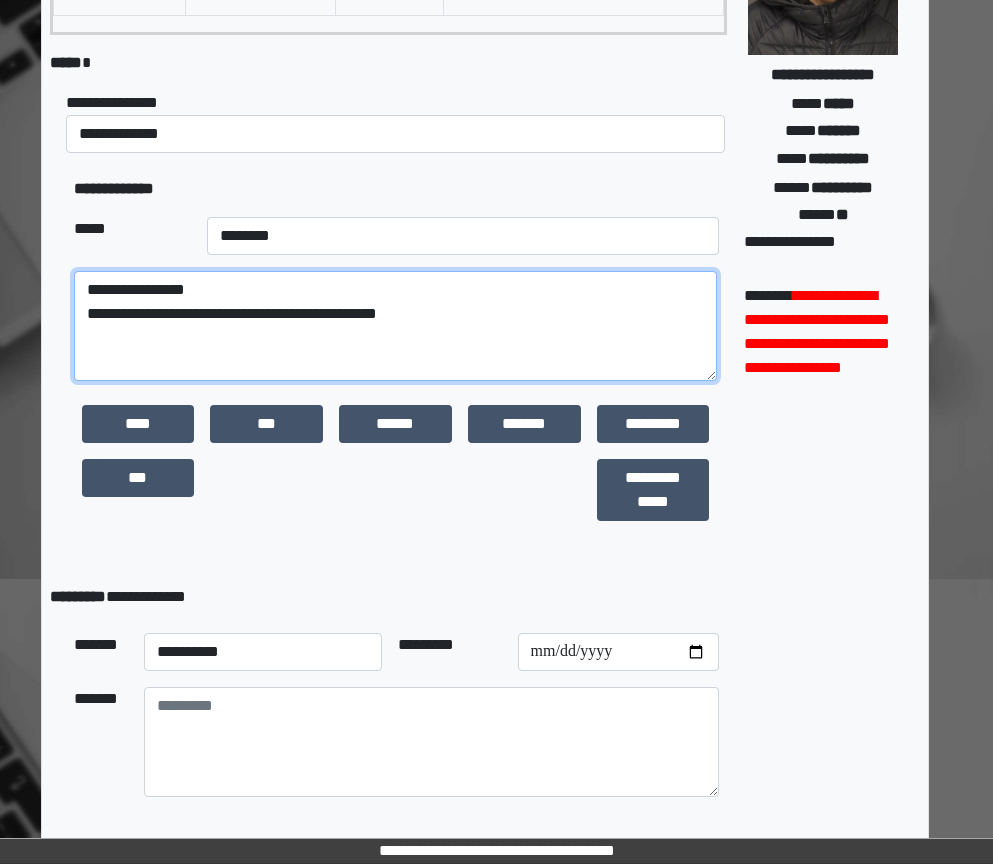 scroll, scrollTop: 0, scrollLeft: 0, axis: both 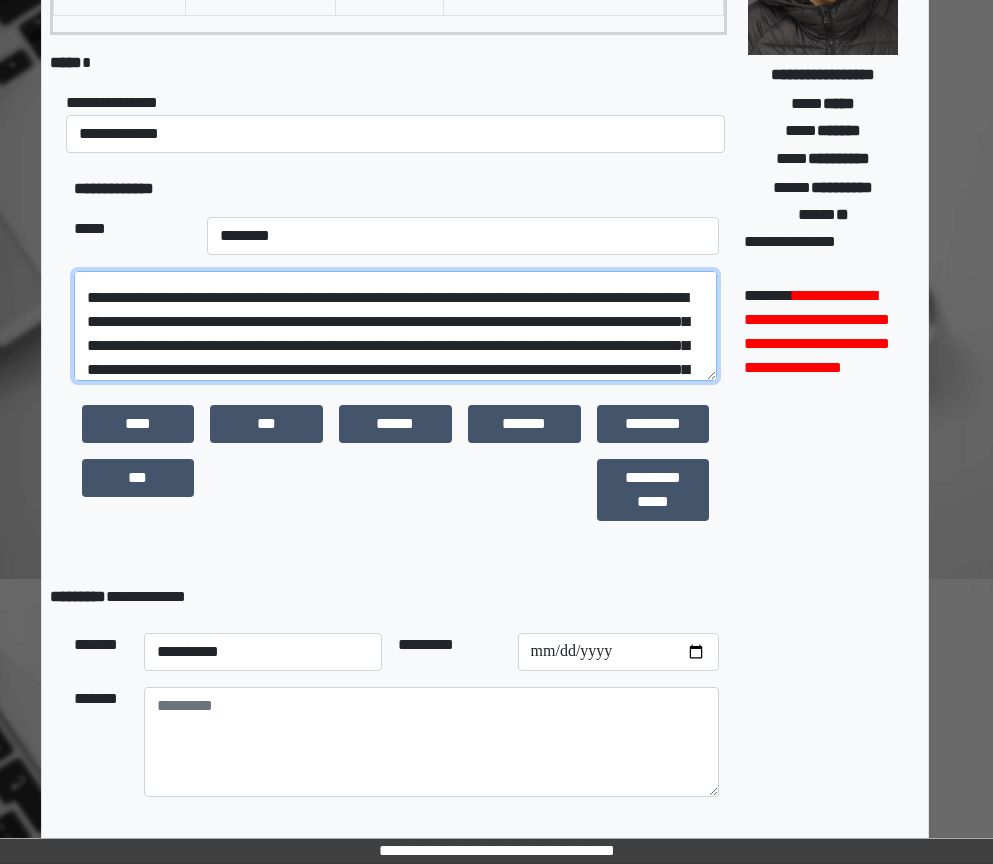 type on "**********" 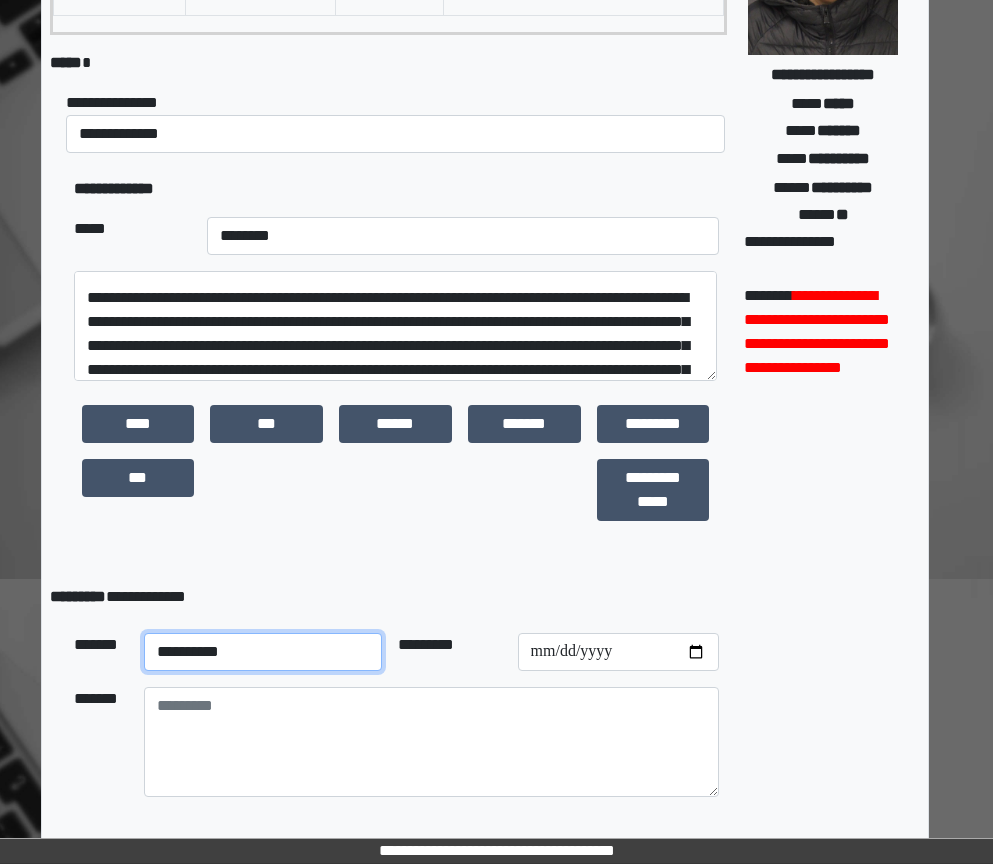 click on "**********" at bounding box center (263, 652) 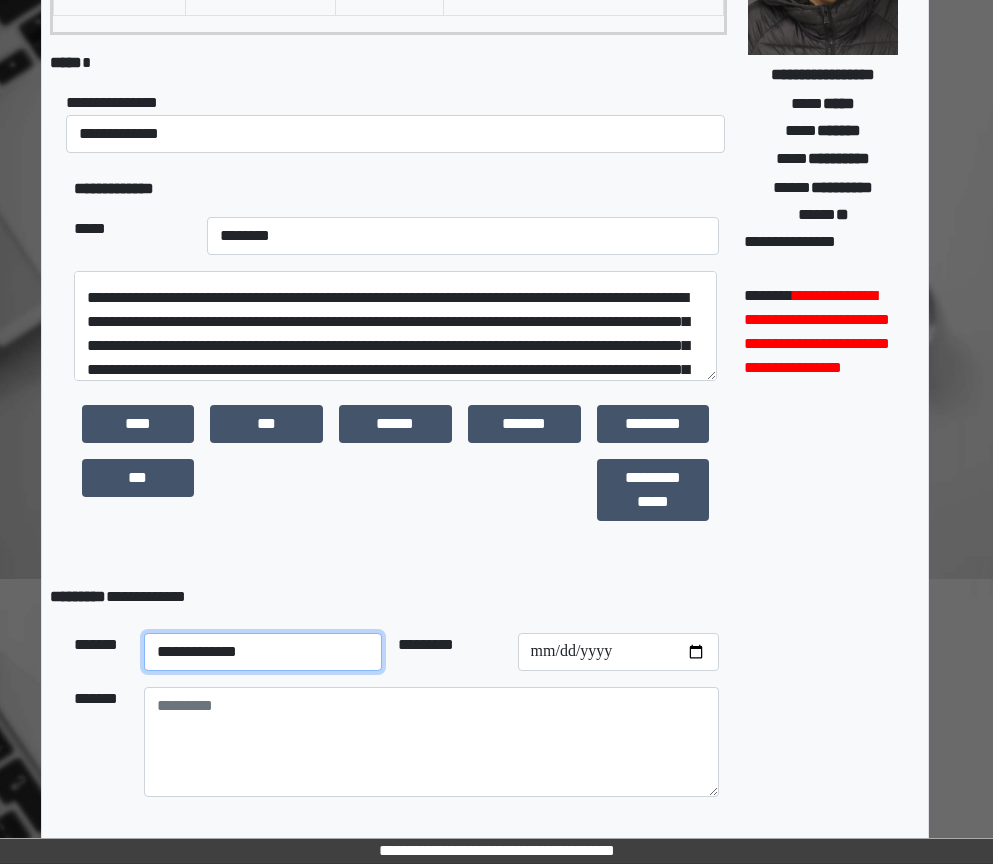 click on "**********" at bounding box center (263, 652) 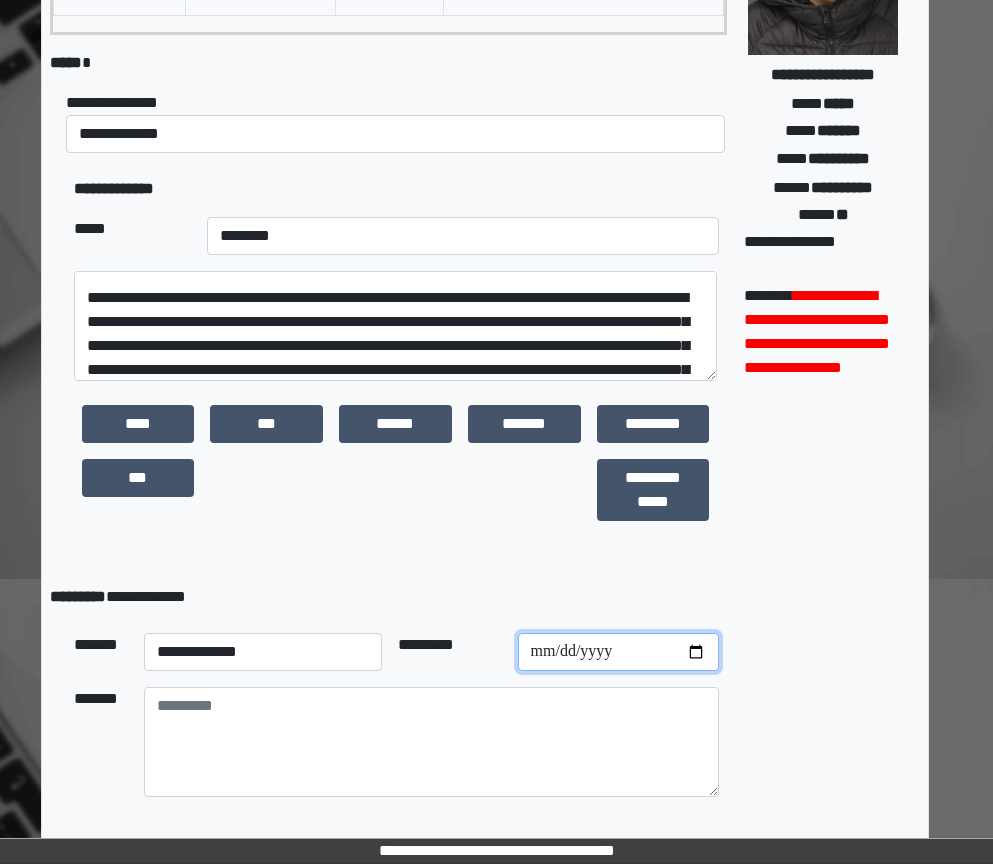 click at bounding box center [618, 652] 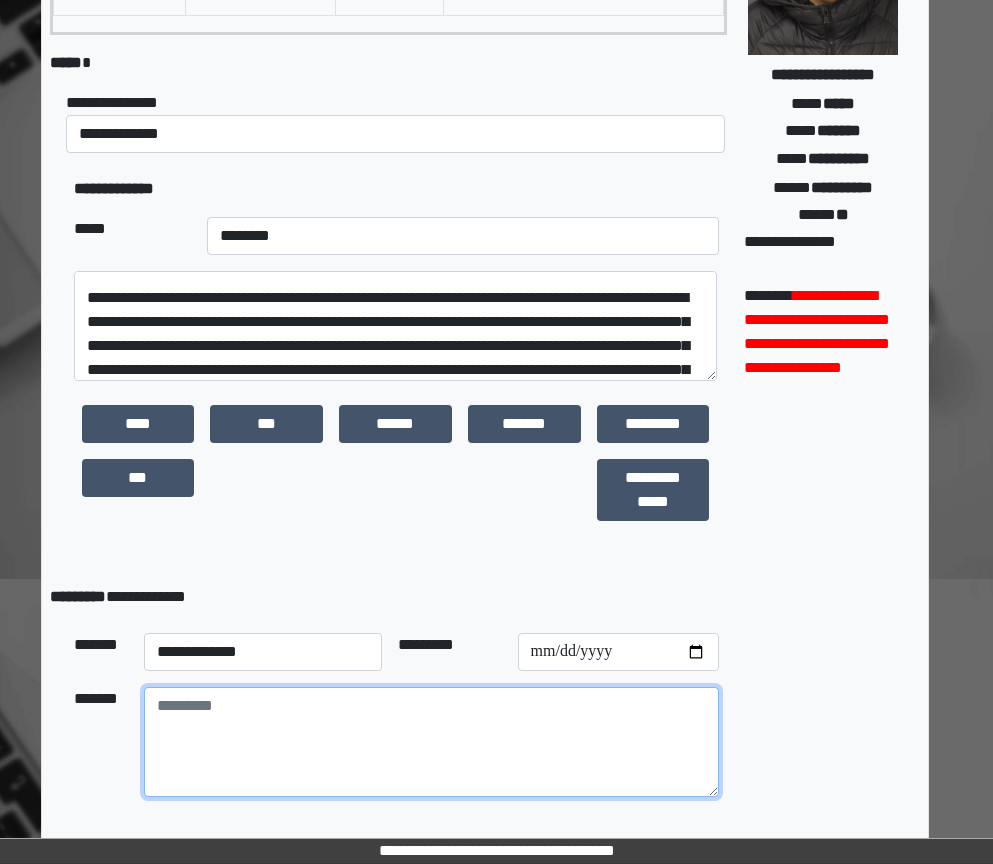 click at bounding box center (431, 742) 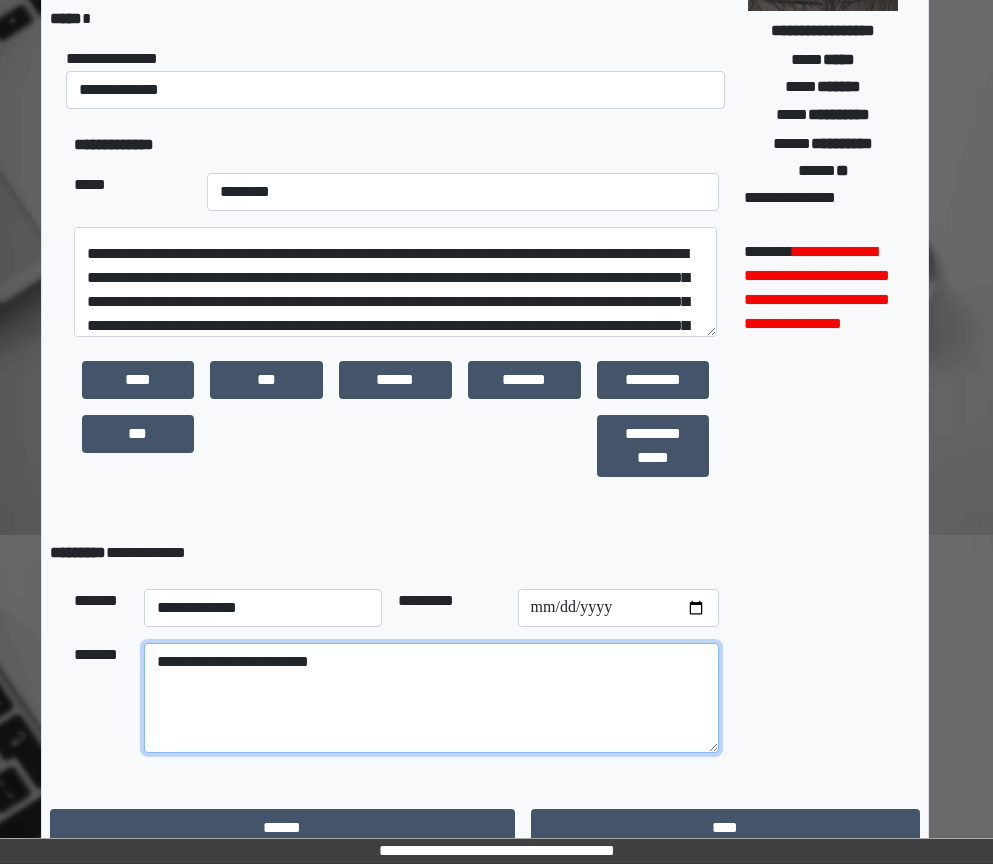 scroll, scrollTop: 368, scrollLeft: 12, axis: both 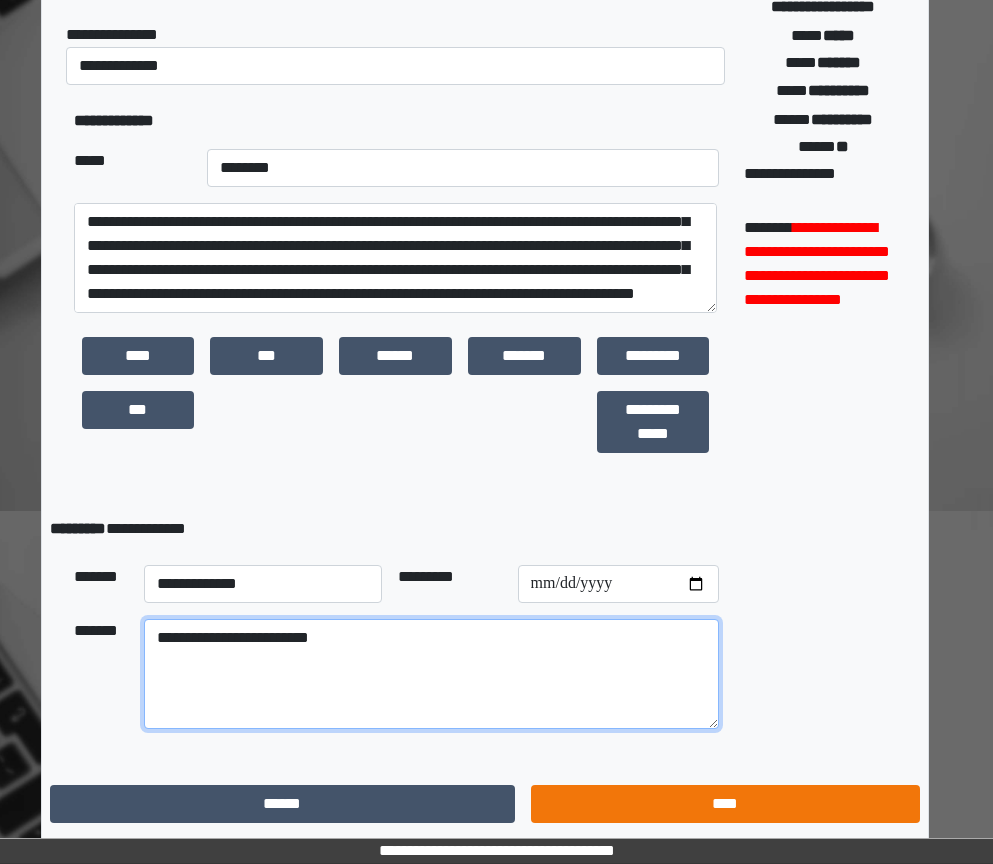 type on "**********" 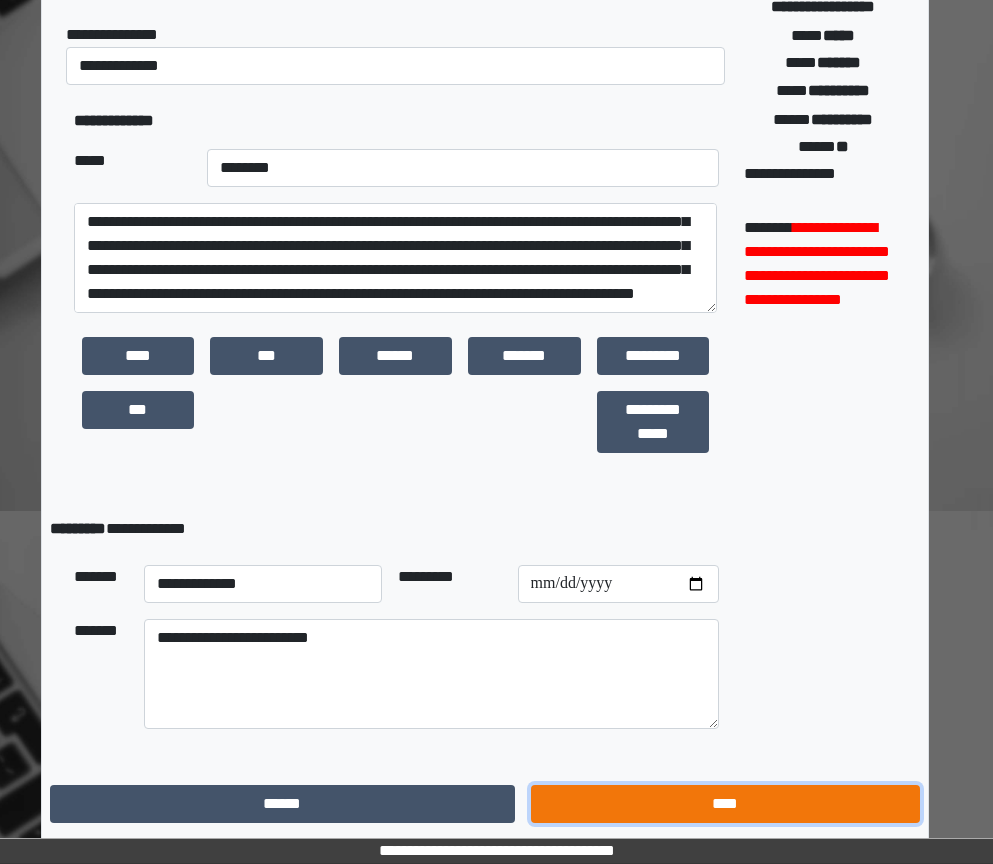 drag, startPoint x: 695, startPoint y: 802, endPoint x: 686, endPoint y: 797, distance: 10.29563 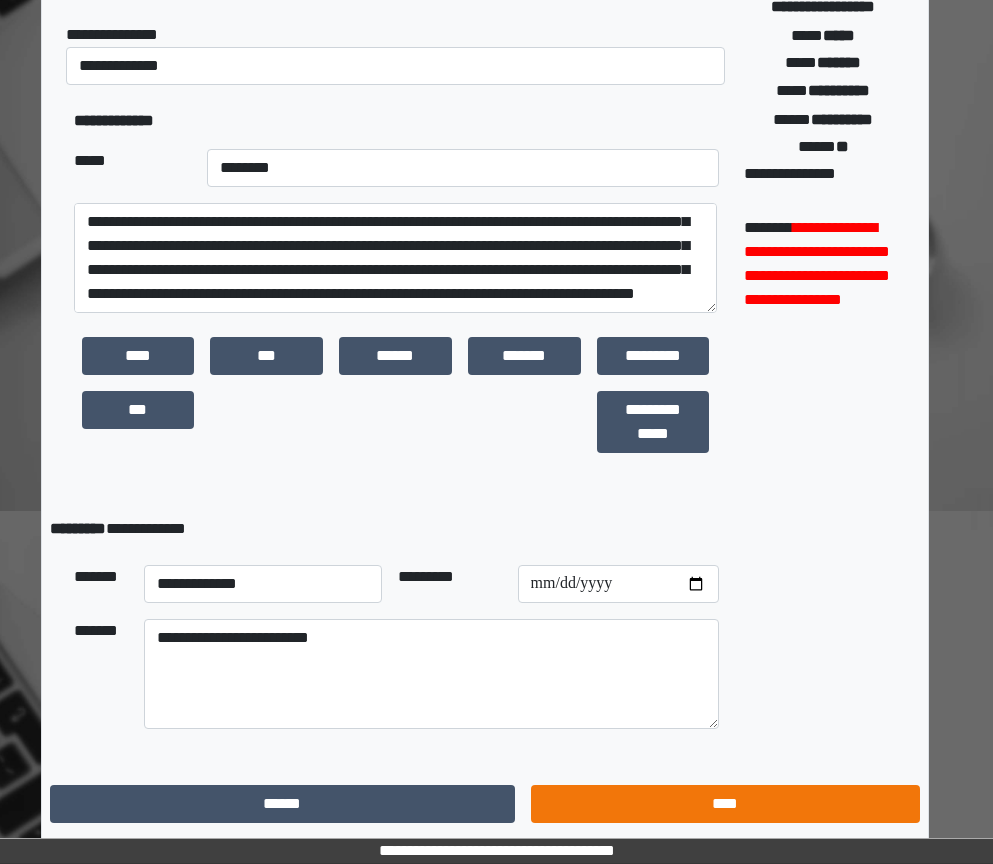 scroll, scrollTop: 15, scrollLeft: 12, axis: both 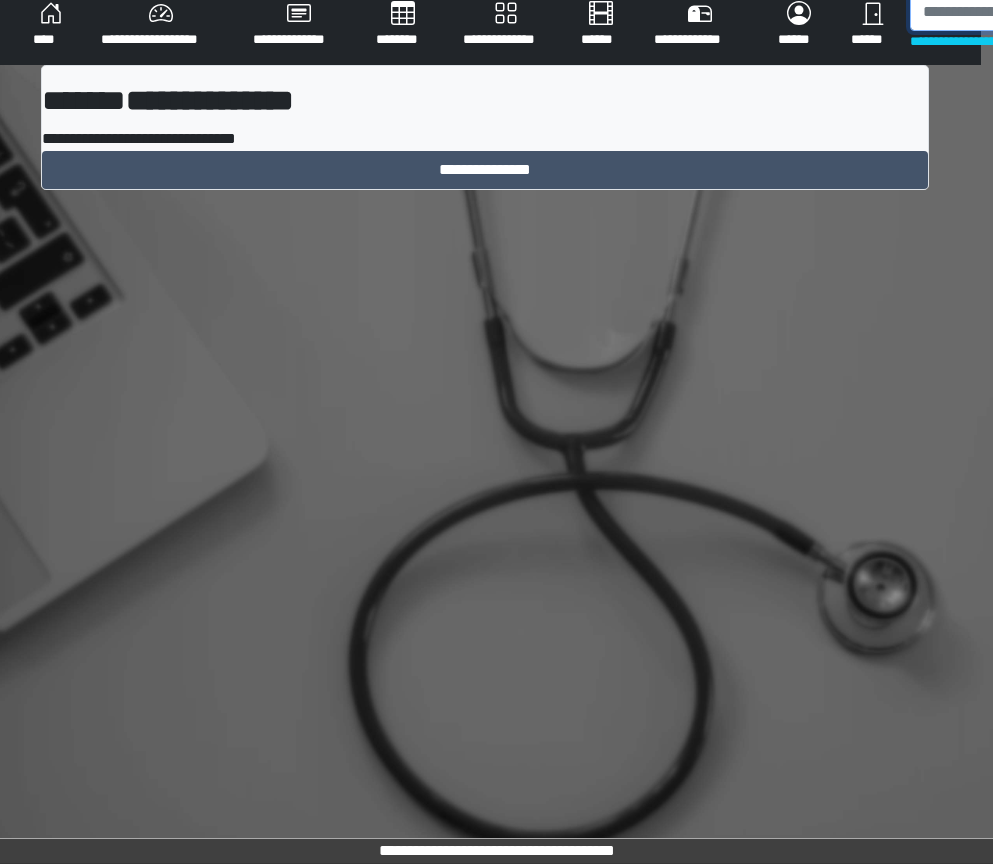 click at bounding box center [1013, 12] 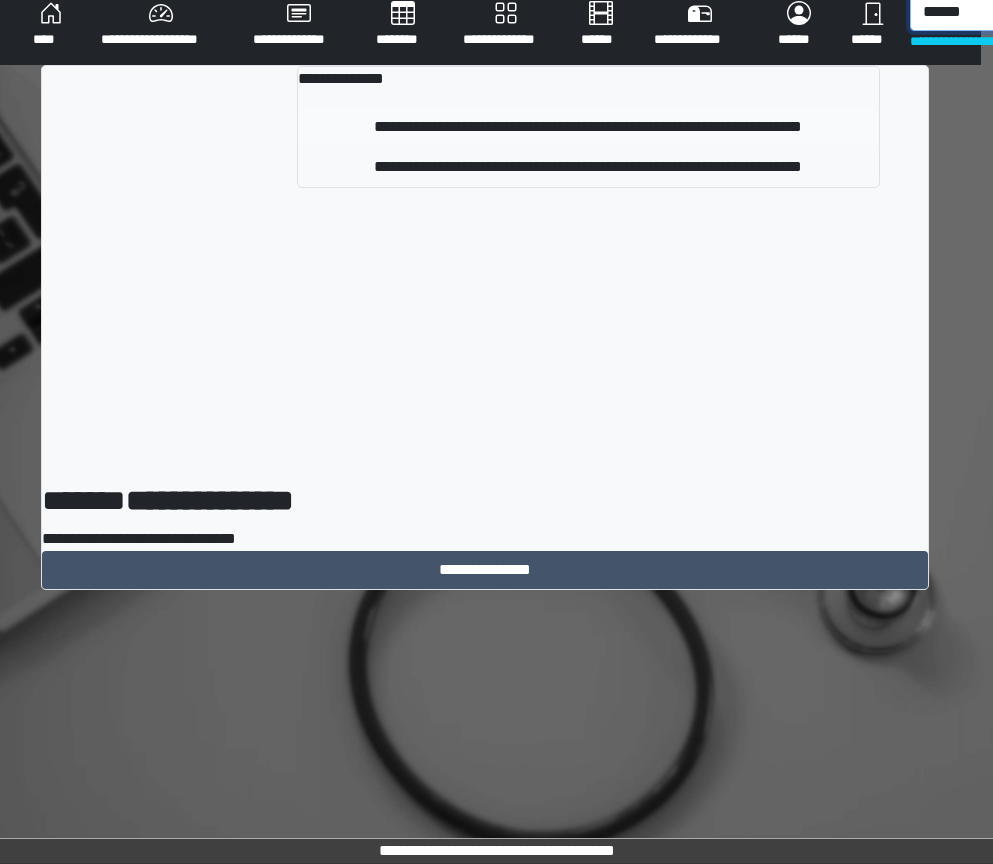 type on "******" 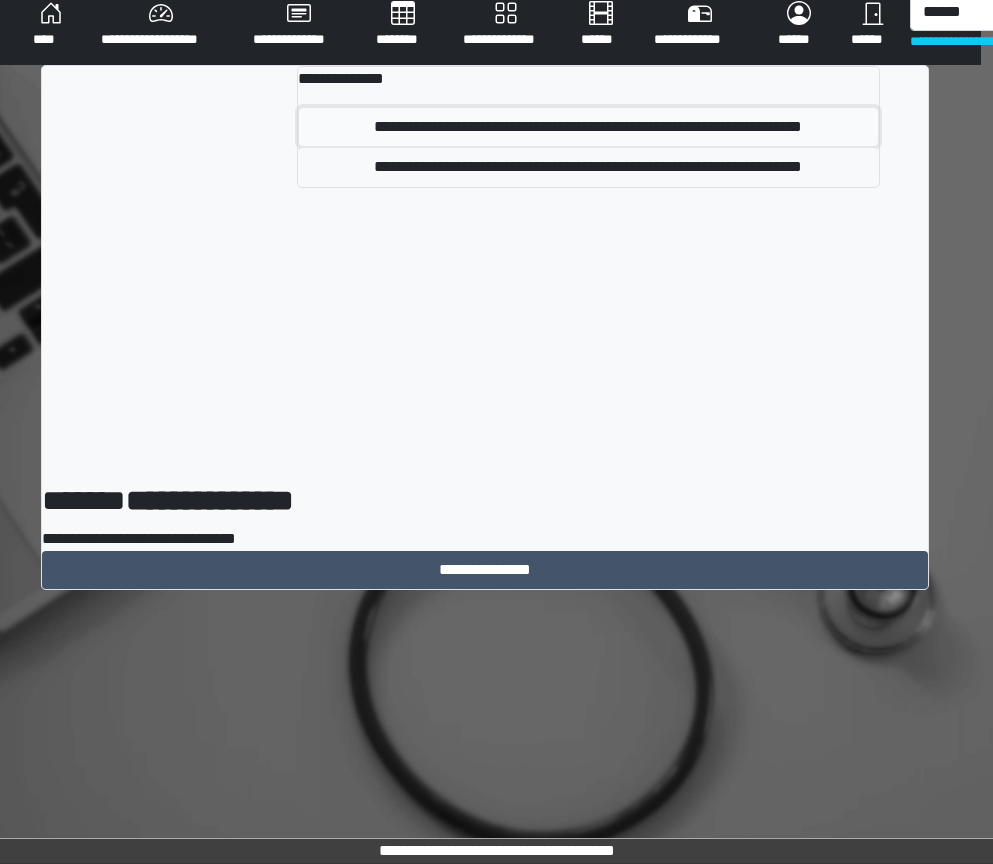 click on "**********" at bounding box center [588, 127] 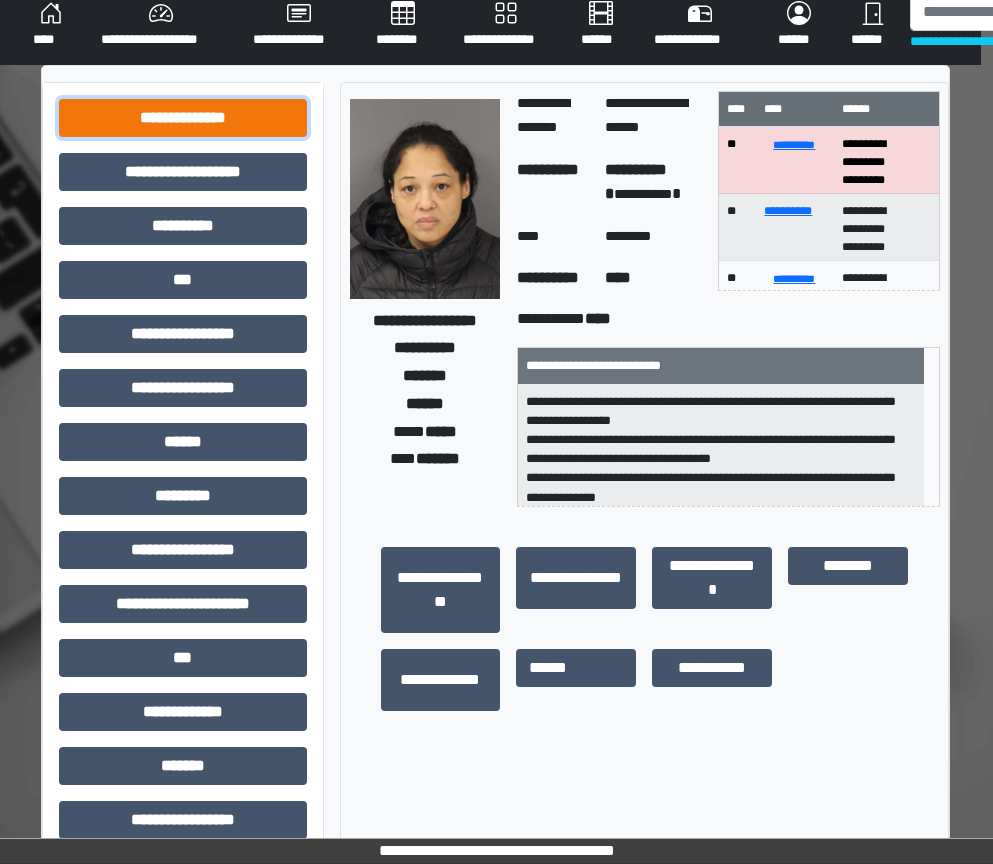 click on "**********" at bounding box center (183, 118) 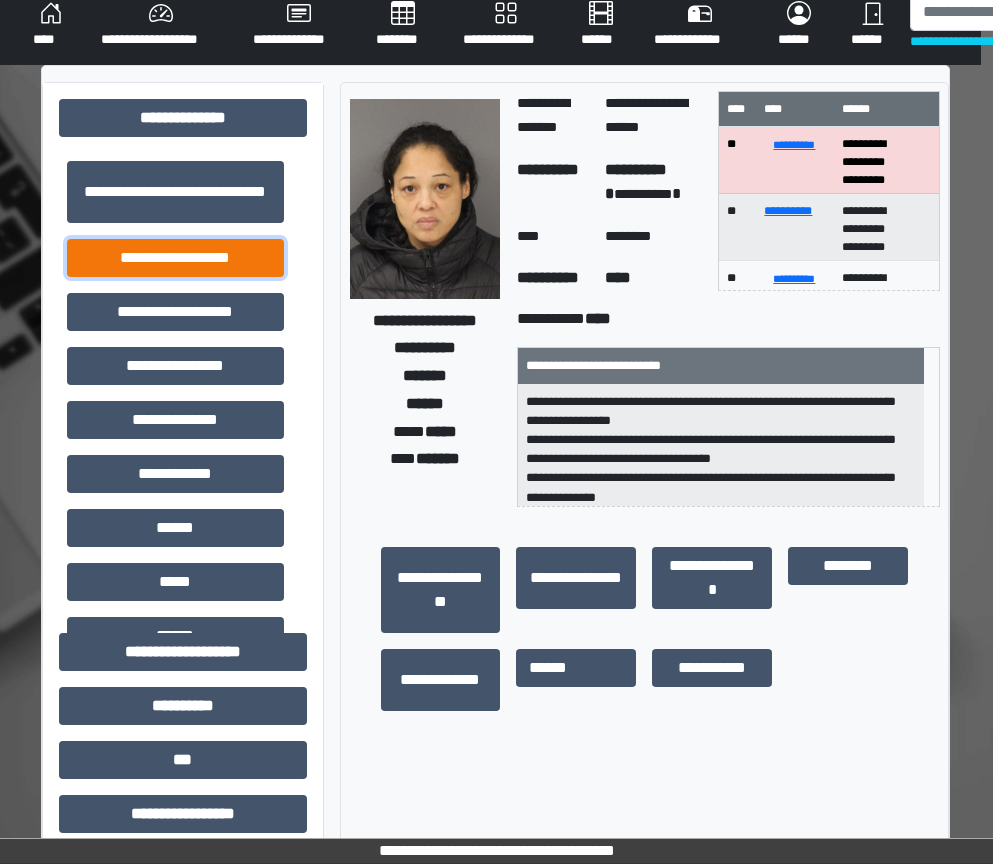 click on "**********" at bounding box center [175, 258] 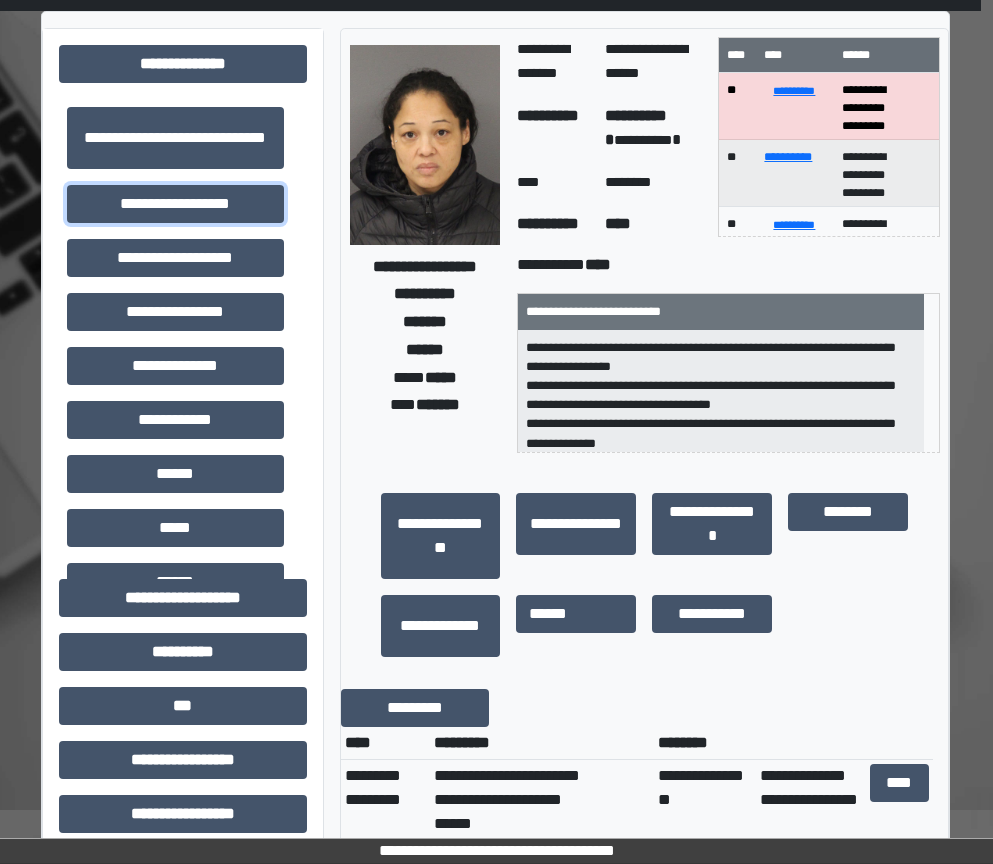 scroll, scrollTop: 0, scrollLeft: 12, axis: horizontal 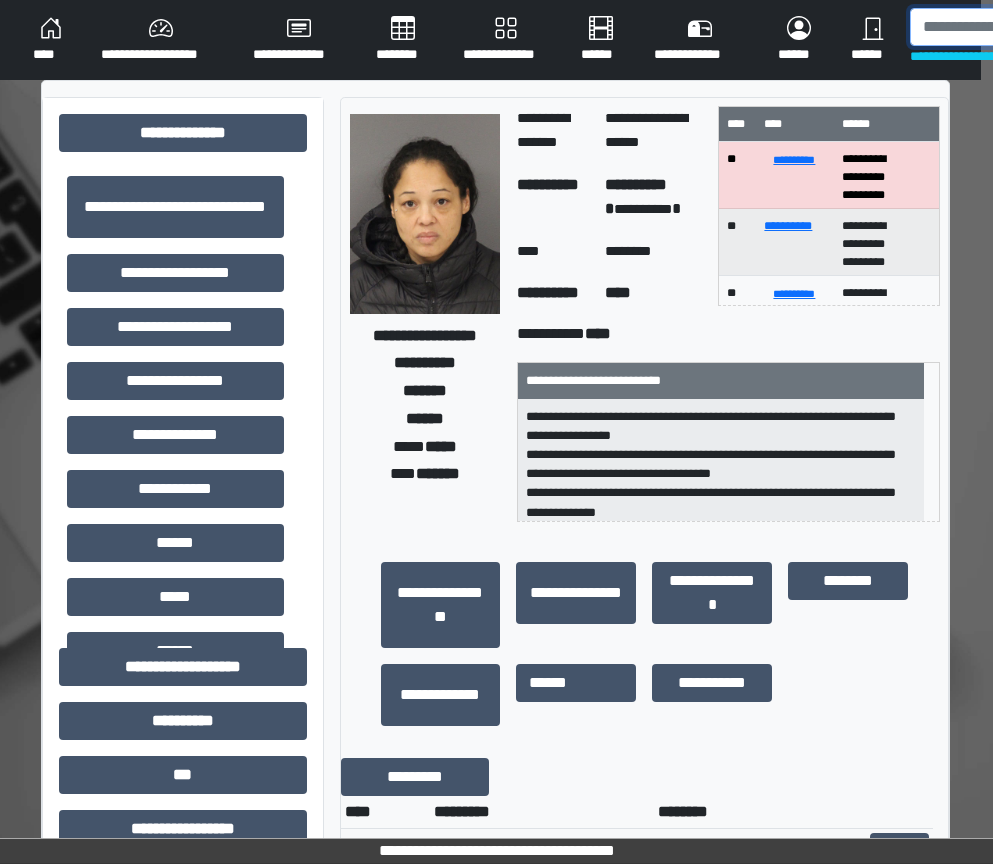 click at bounding box center [1013, 27] 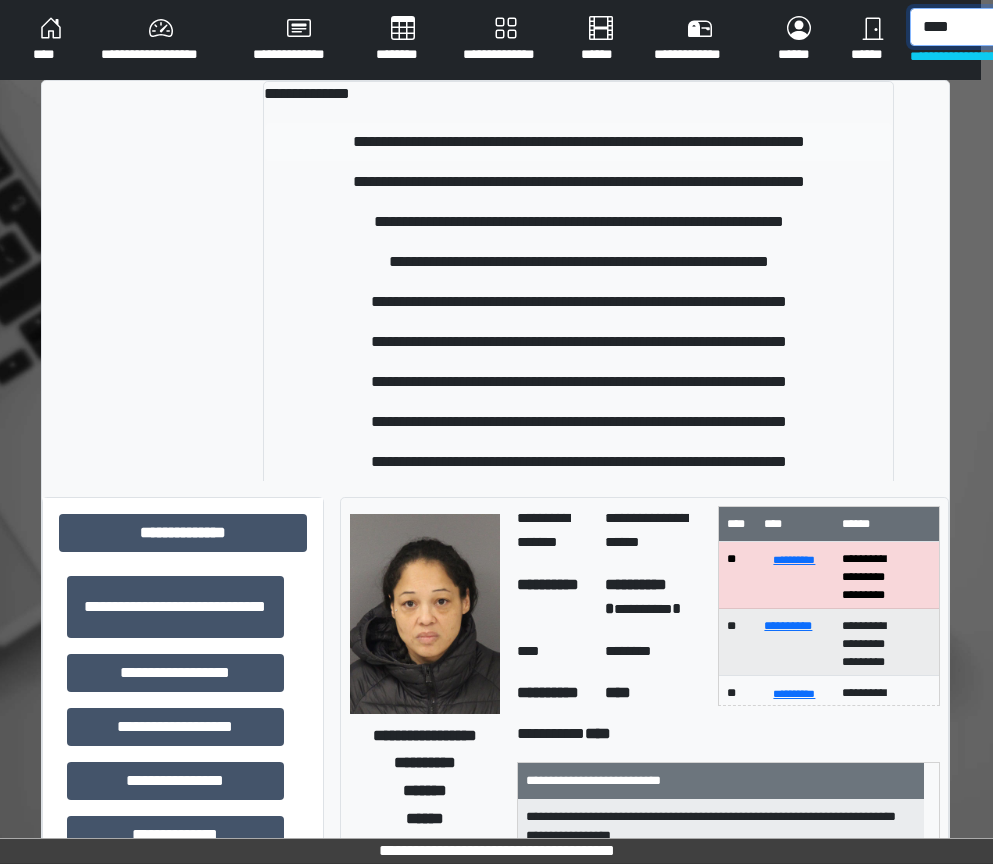 type on "****" 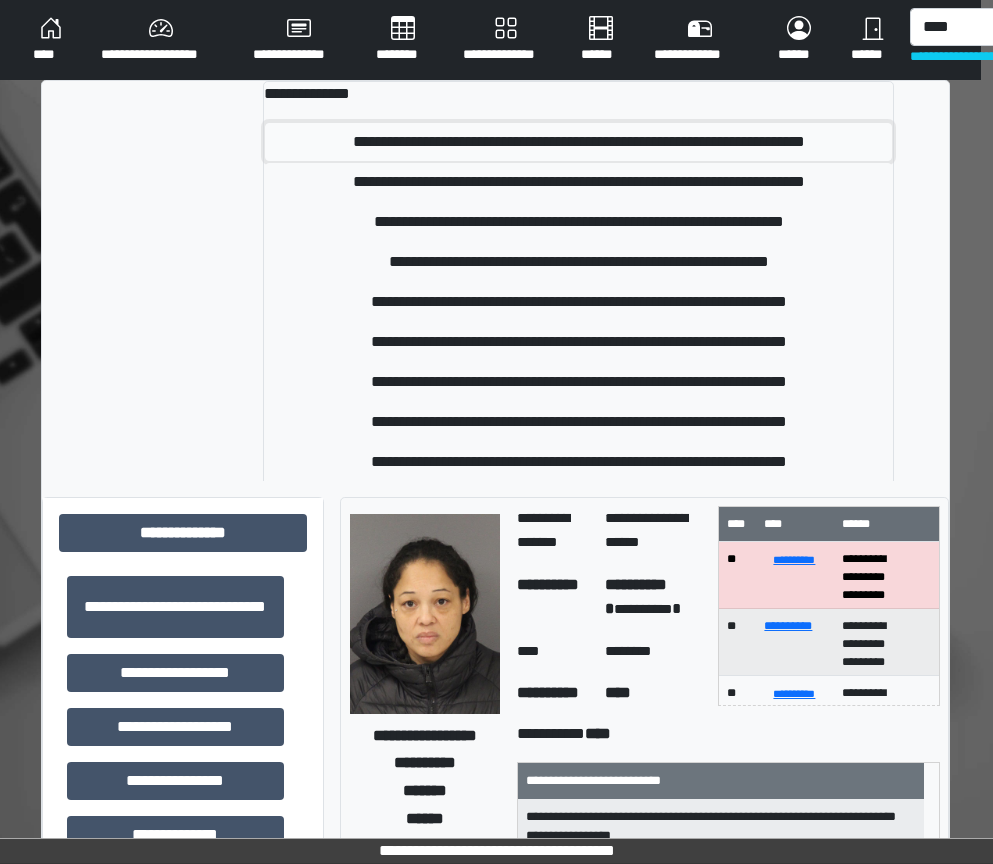 click on "**********" at bounding box center (578, 142) 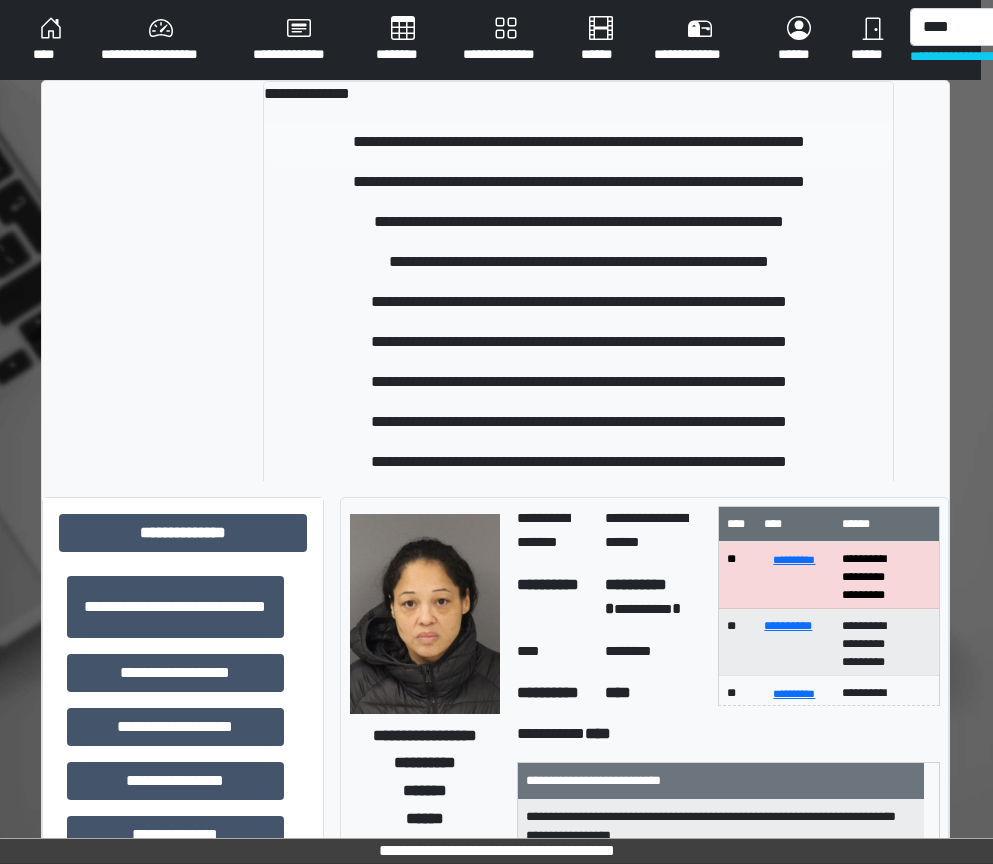 type 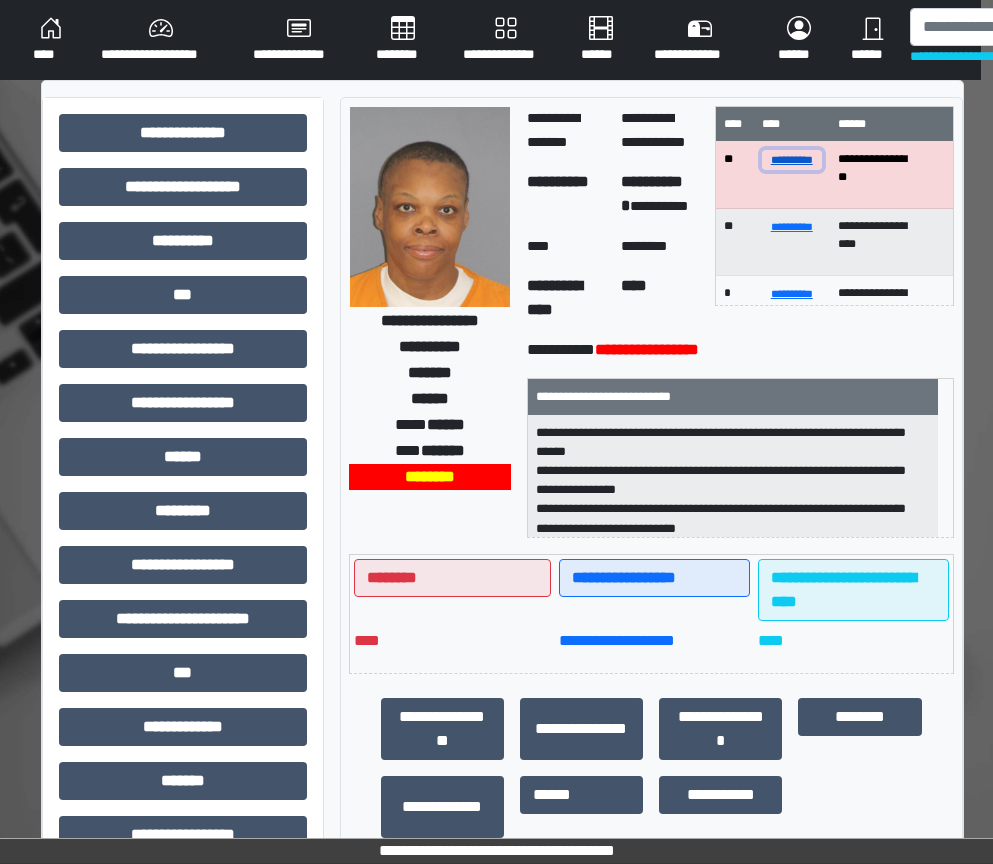 click on "**********" at bounding box center (792, 159) 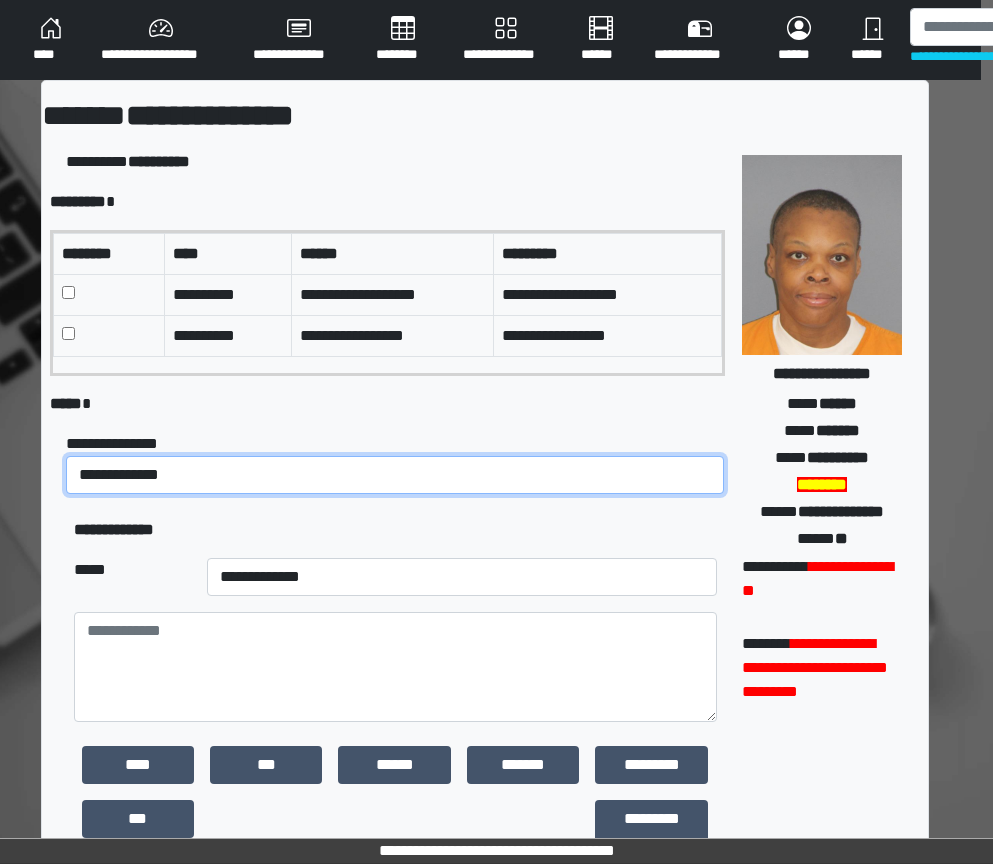 click on "**********" at bounding box center (395, 475) 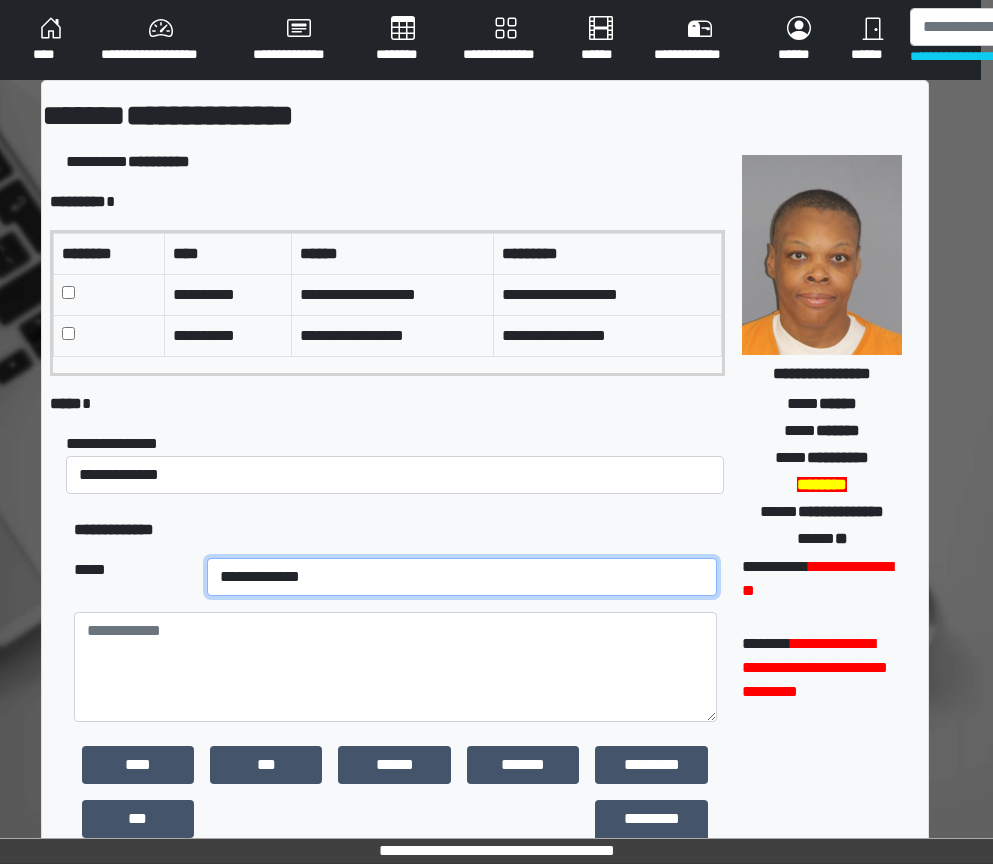 click on "**********" at bounding box center (462, 577) 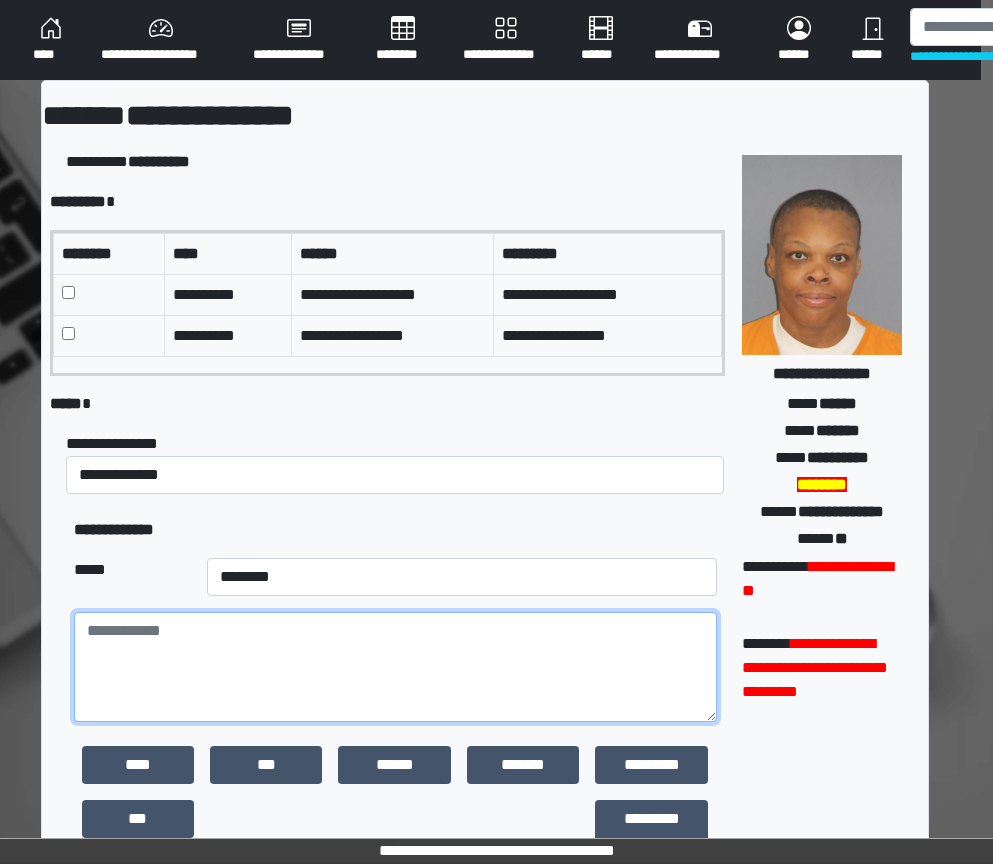 click at bounding box center (396, 667) 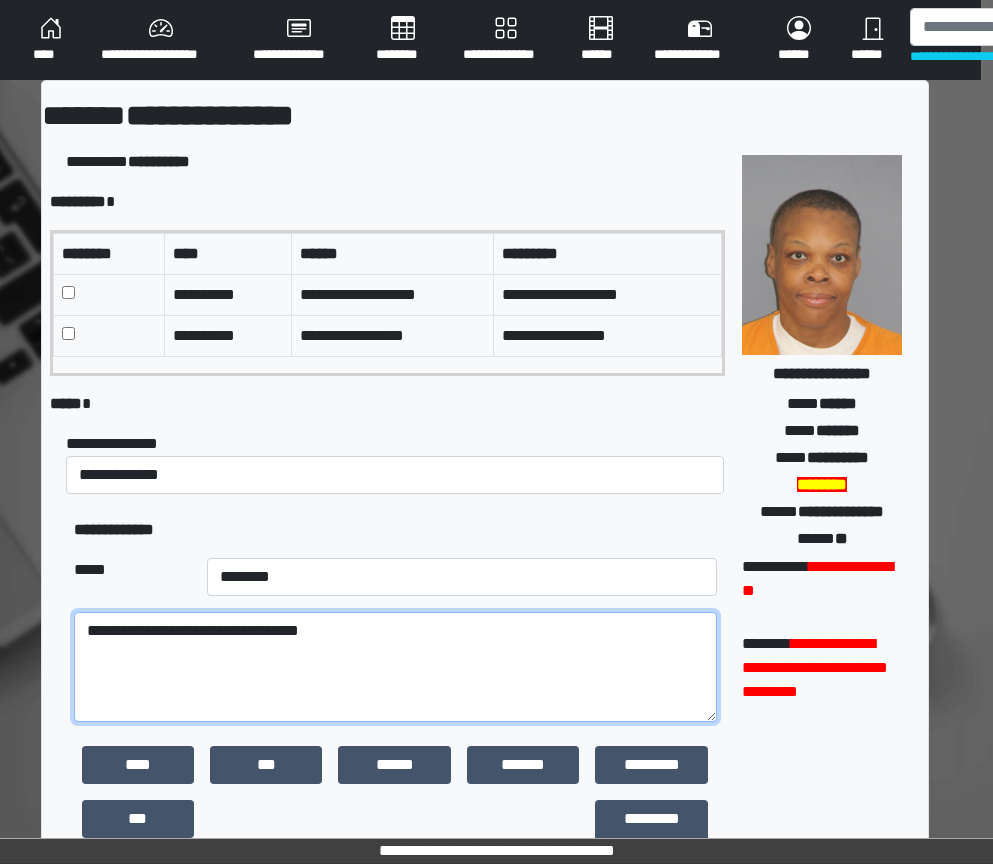 click on "**********" at bounding box center (396, 667) 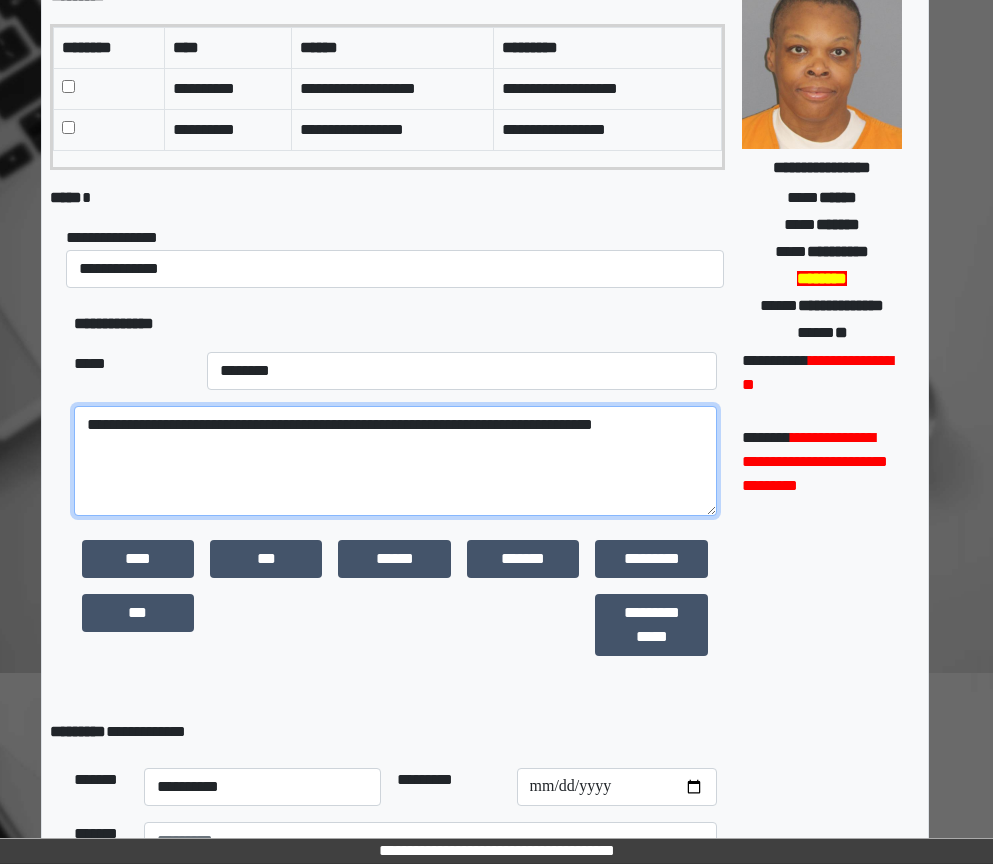 scroll, scrollTop: 409, scrollLeft: 12, axis: both 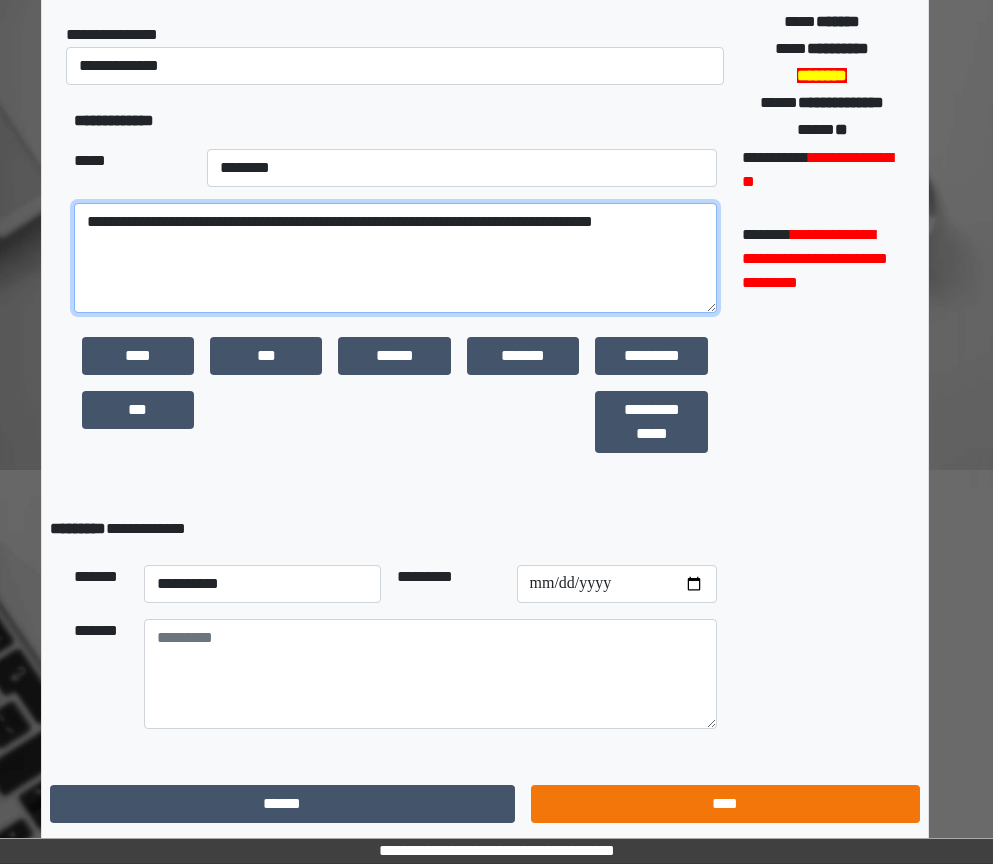 type on "**********" 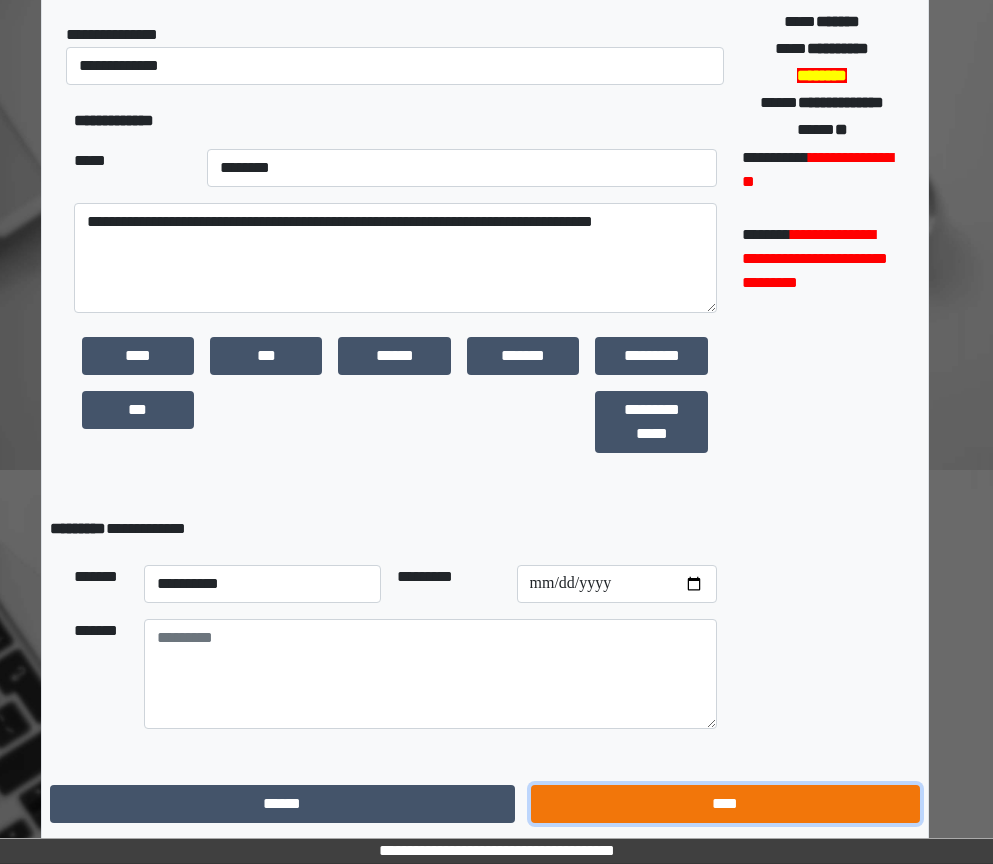 click on "****" at bounding box center [725, 804] 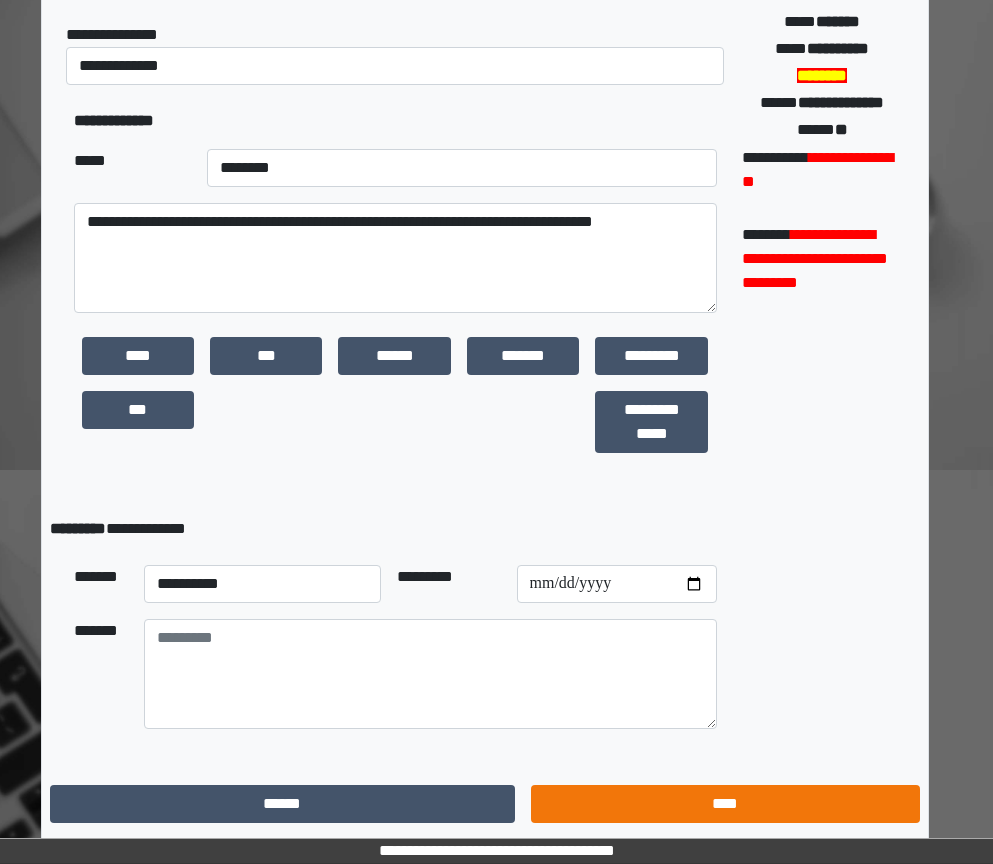 scroll, scrollTop: 15, scrollLeft: 12, axis: both 